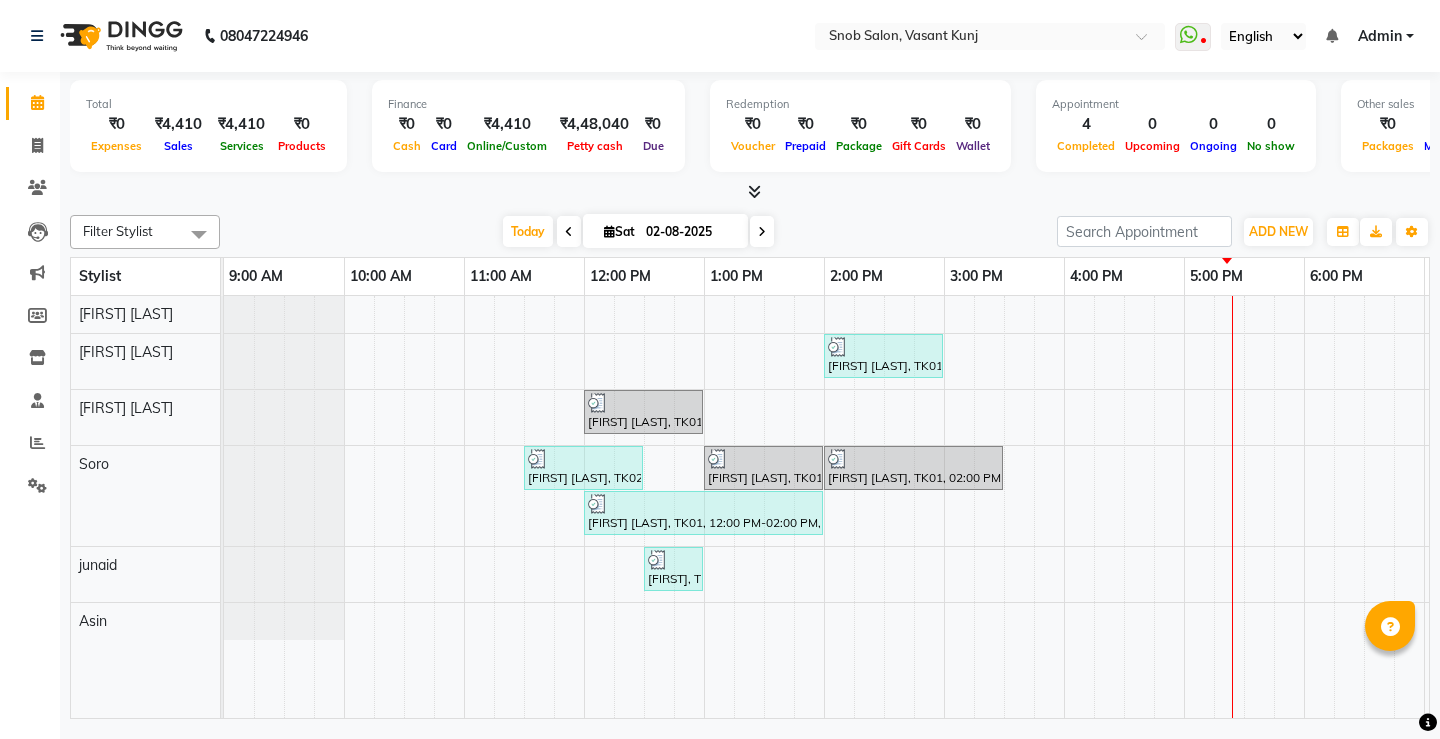 scroll, scrollTop: 0, scrollLeft: 0, axis: both 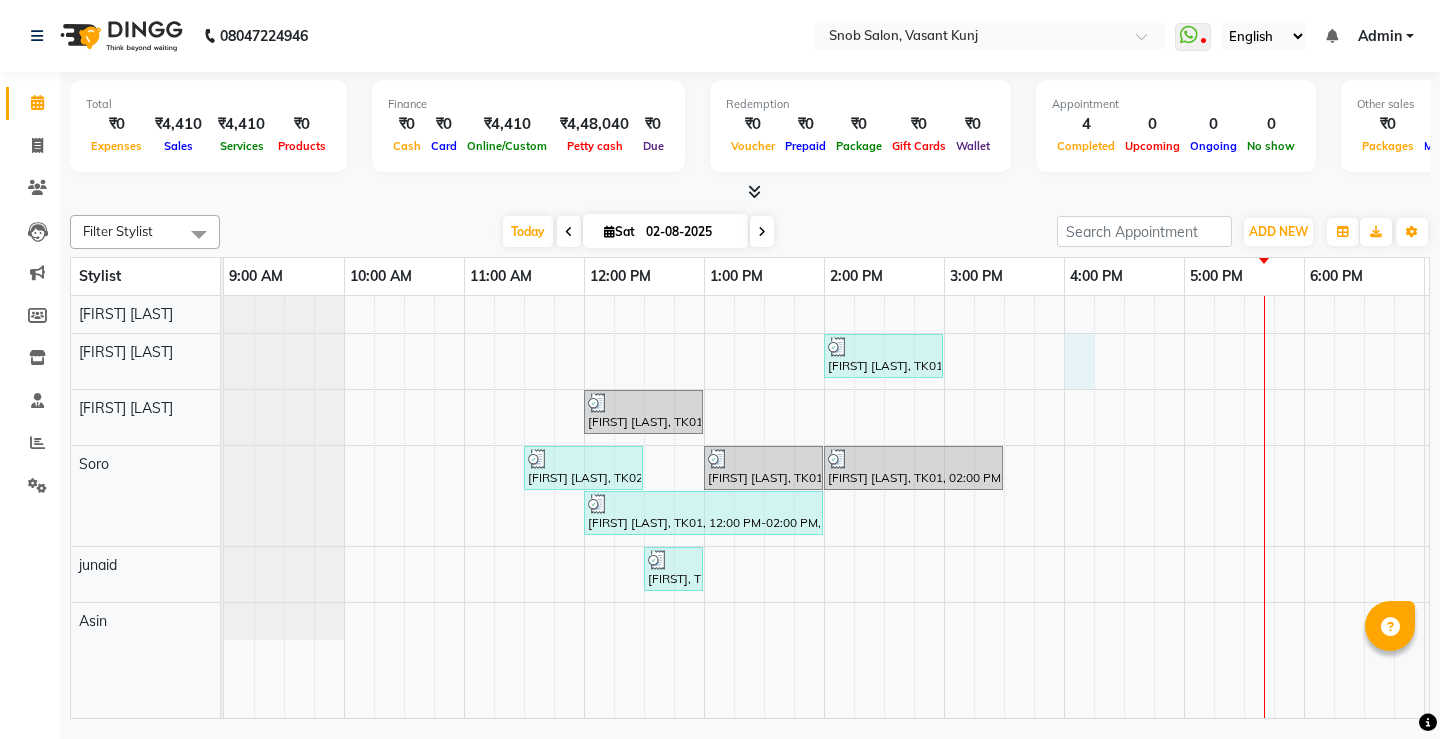 click on "[FIRST] [LAST], TK01, 02:00 PM-03:00 PM, Wax & Threading Hands And Legs Female [FIRST] [LAST], TK01, 12:00 PM-01:00 PM, Wax & Threading Hands And Legs Female [FIRST] [LAST], TK02, 11:30 AM-12:30 PM, Shampoo + Blow Dryer Female [FIRST] [LAST], TK01, 01:00 PM-02:00 PM, Shampoo + Blow Dryer Female [FIRST] [LAST], TK01, 02:00 PM-03:30 PM, Global Hair Color (S) Female [FIRST] [LAST], TK01, 12:00 PM-02:00 PM, Majirel Root Touch Up Female,Wax & Threading Bikini Wax Female [FIRST], TK03, 12:30 PM-01:00 PM, Hair Cut Male" at bounding box center (1004, 507) 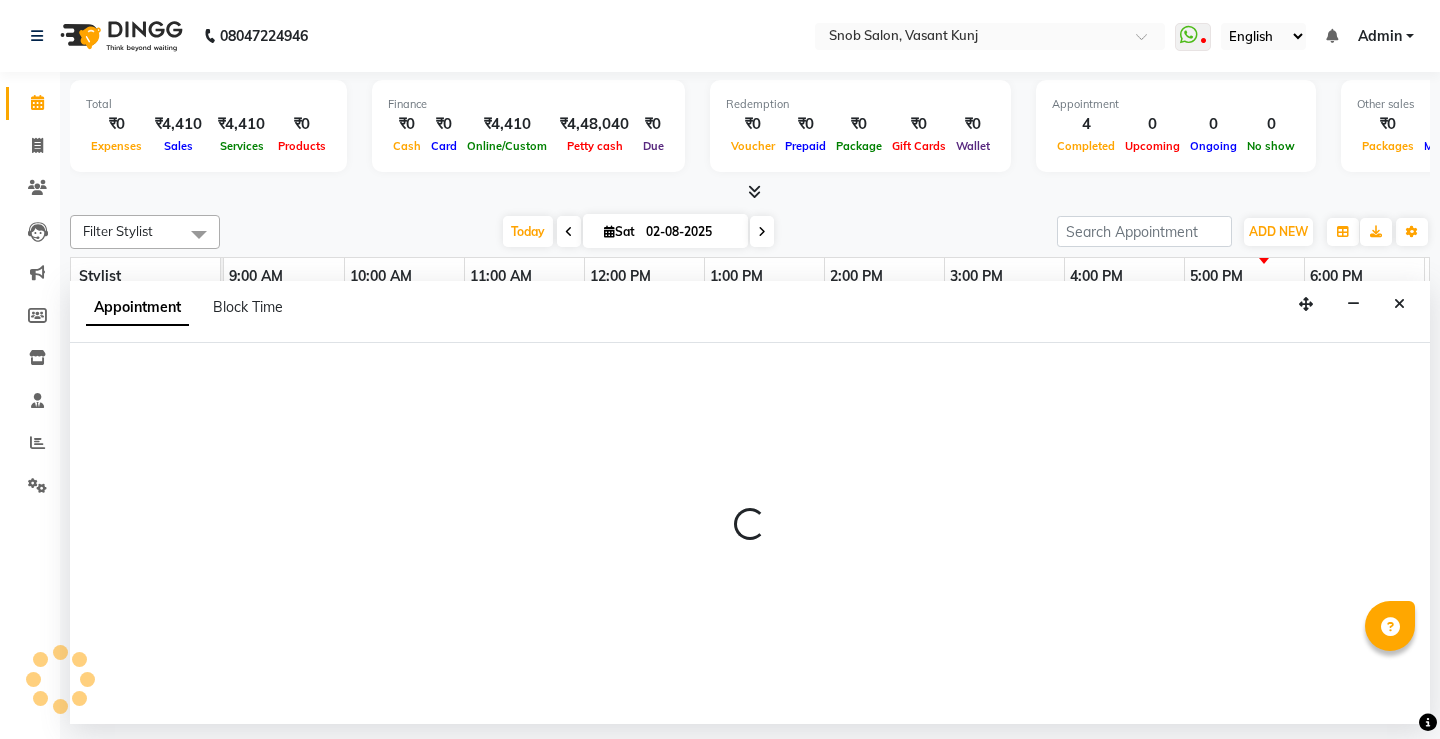 select on "60451" 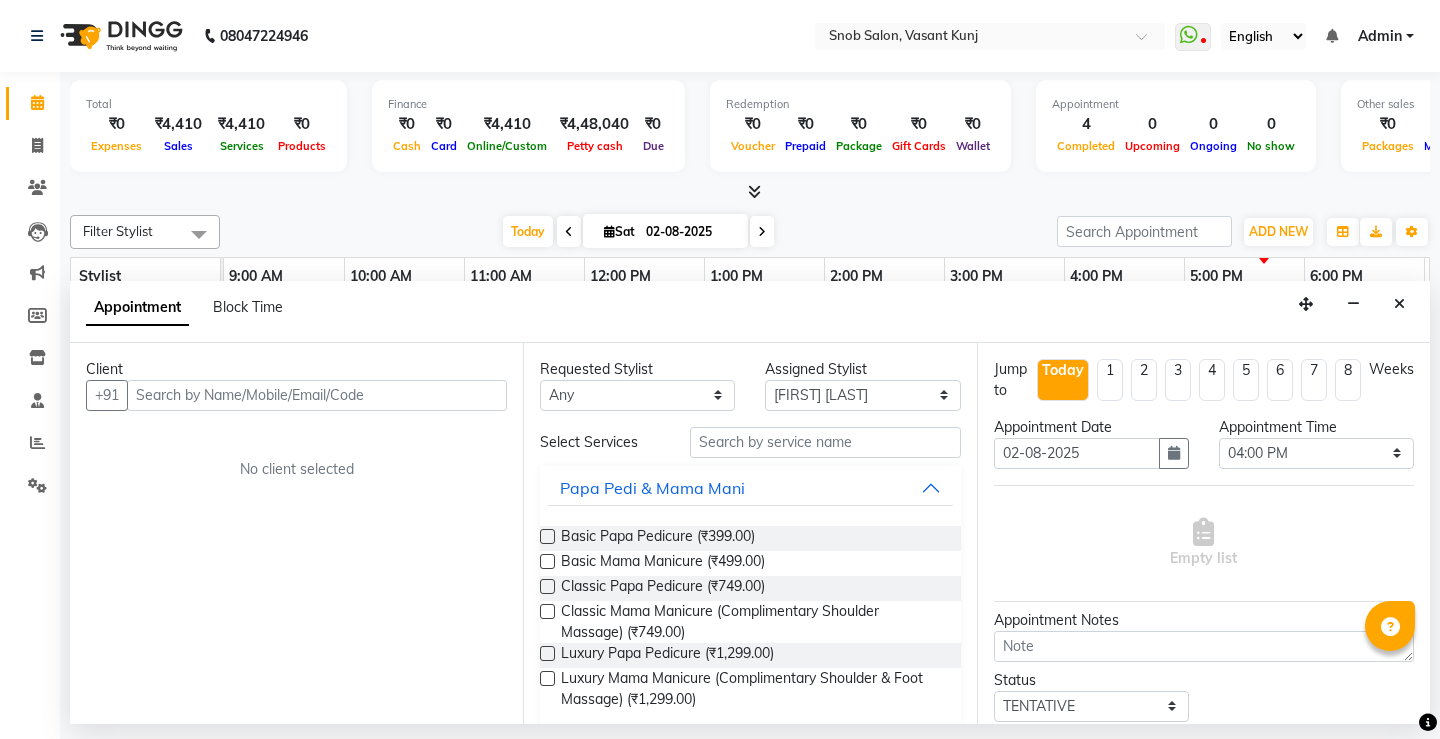 click at bounding box center [317, 395] 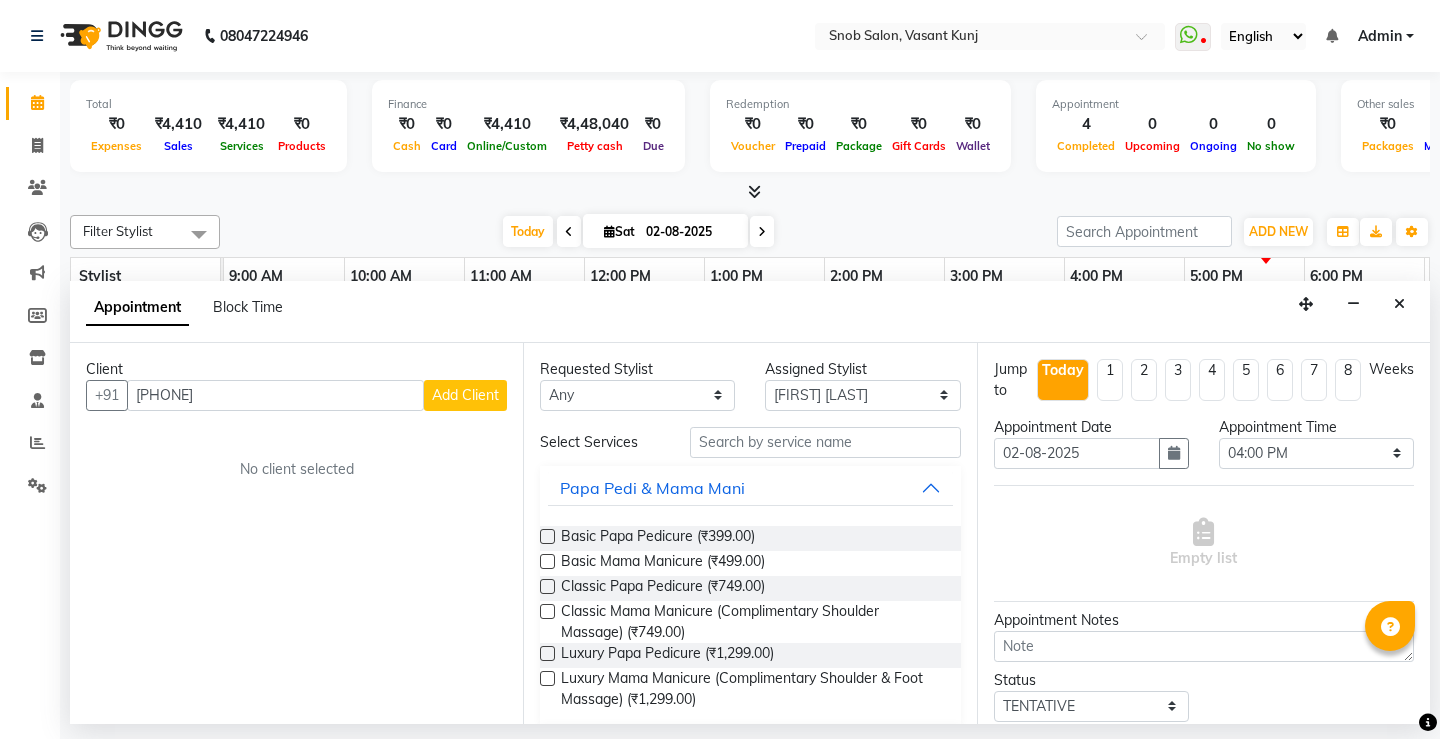 type on "[PHONE]" 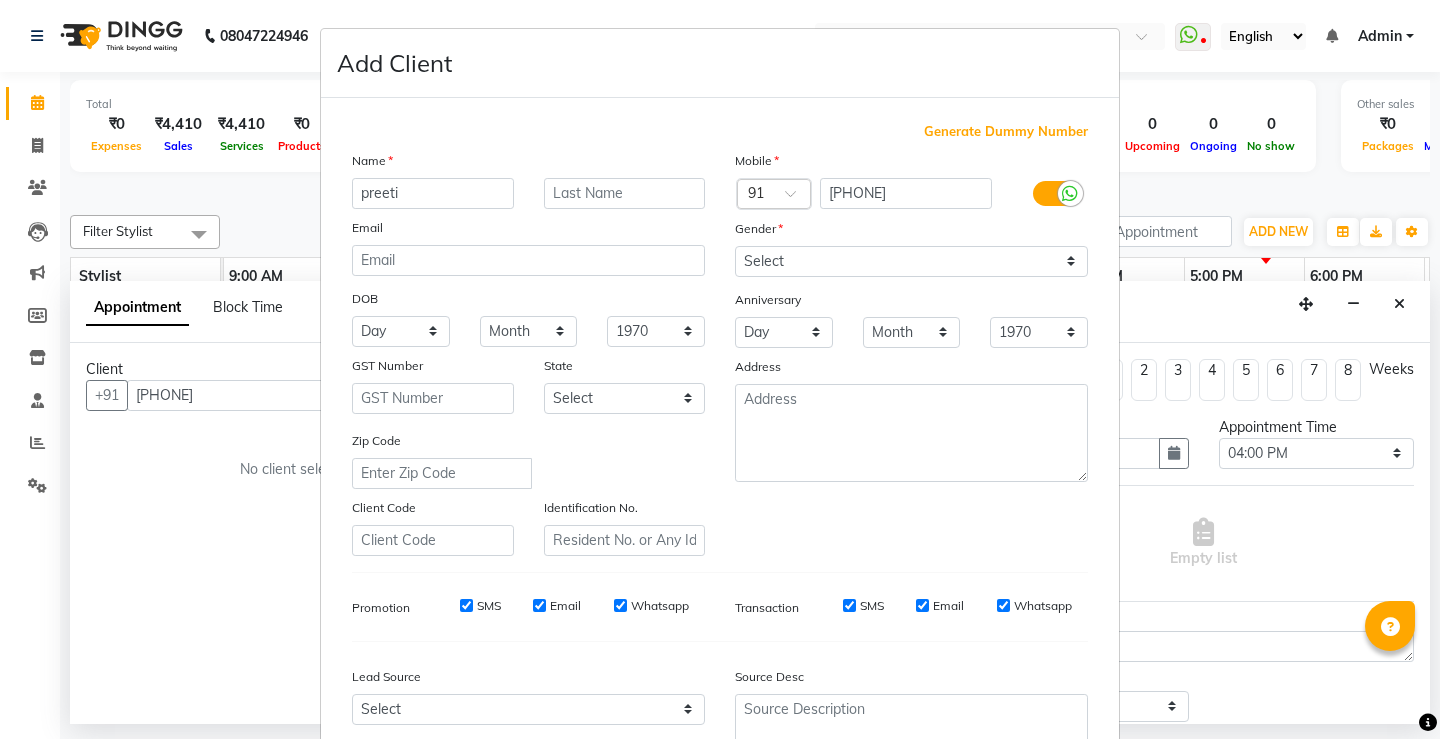 type on "preeti" 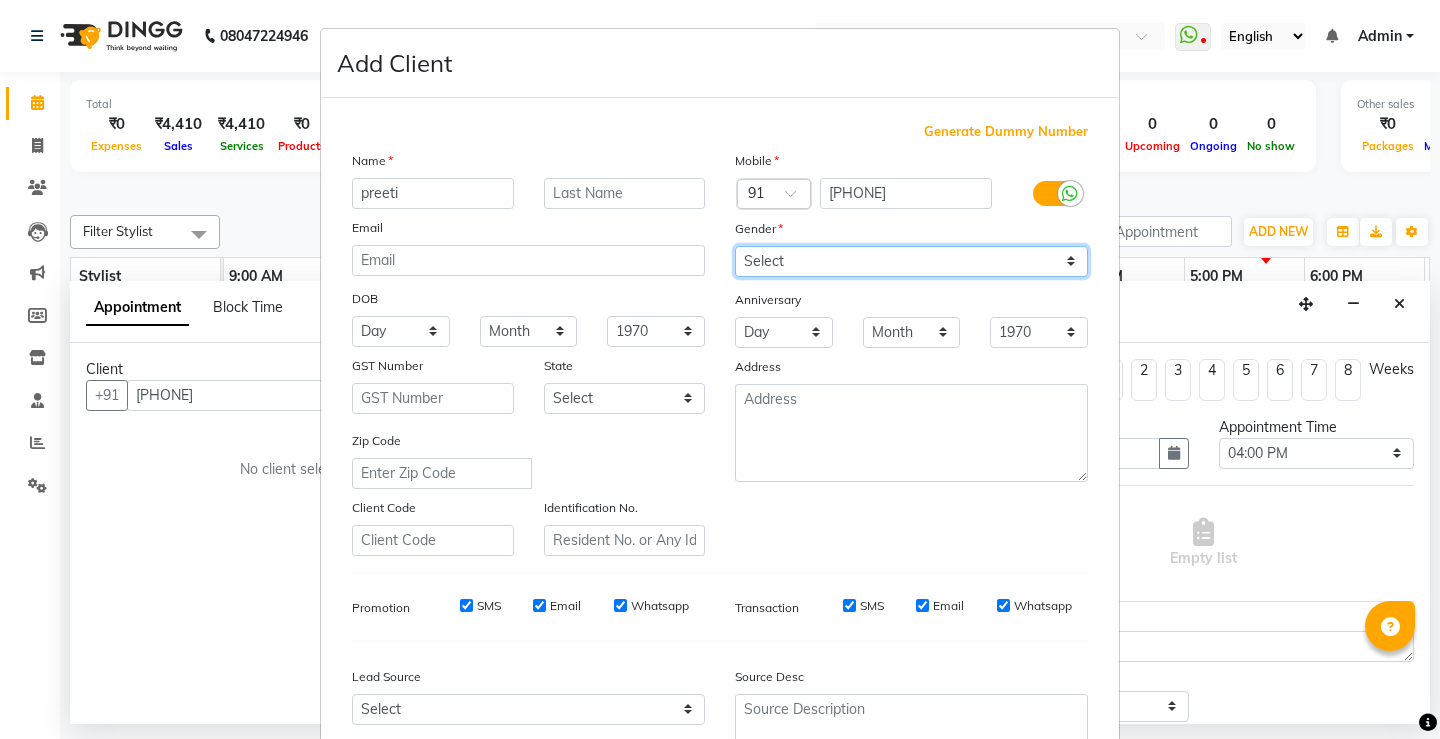 click on "Select Male Female Other Prefer Not To Say" at bounding box center [911, 261] 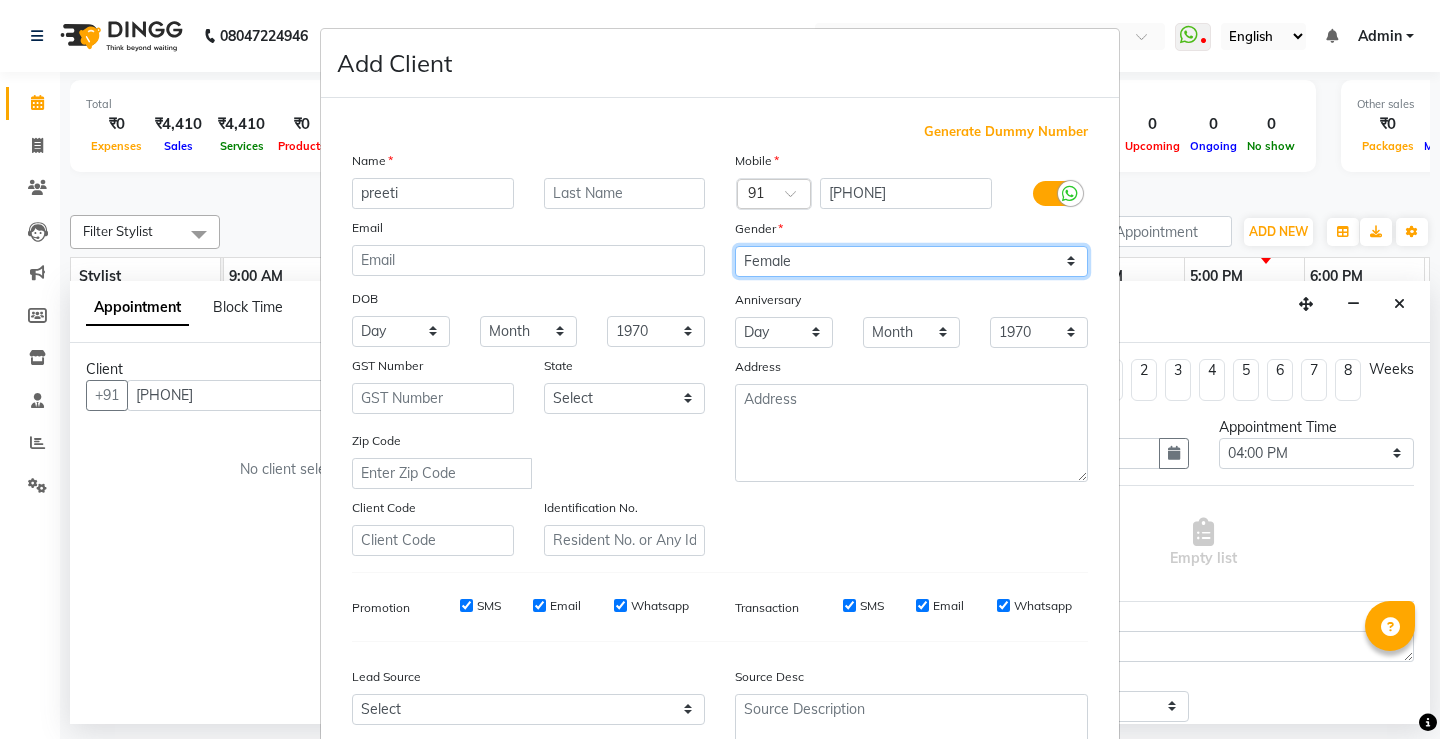 click on "Select Male Female Other Prefer Not To Say" at bounding box center (911, 261) 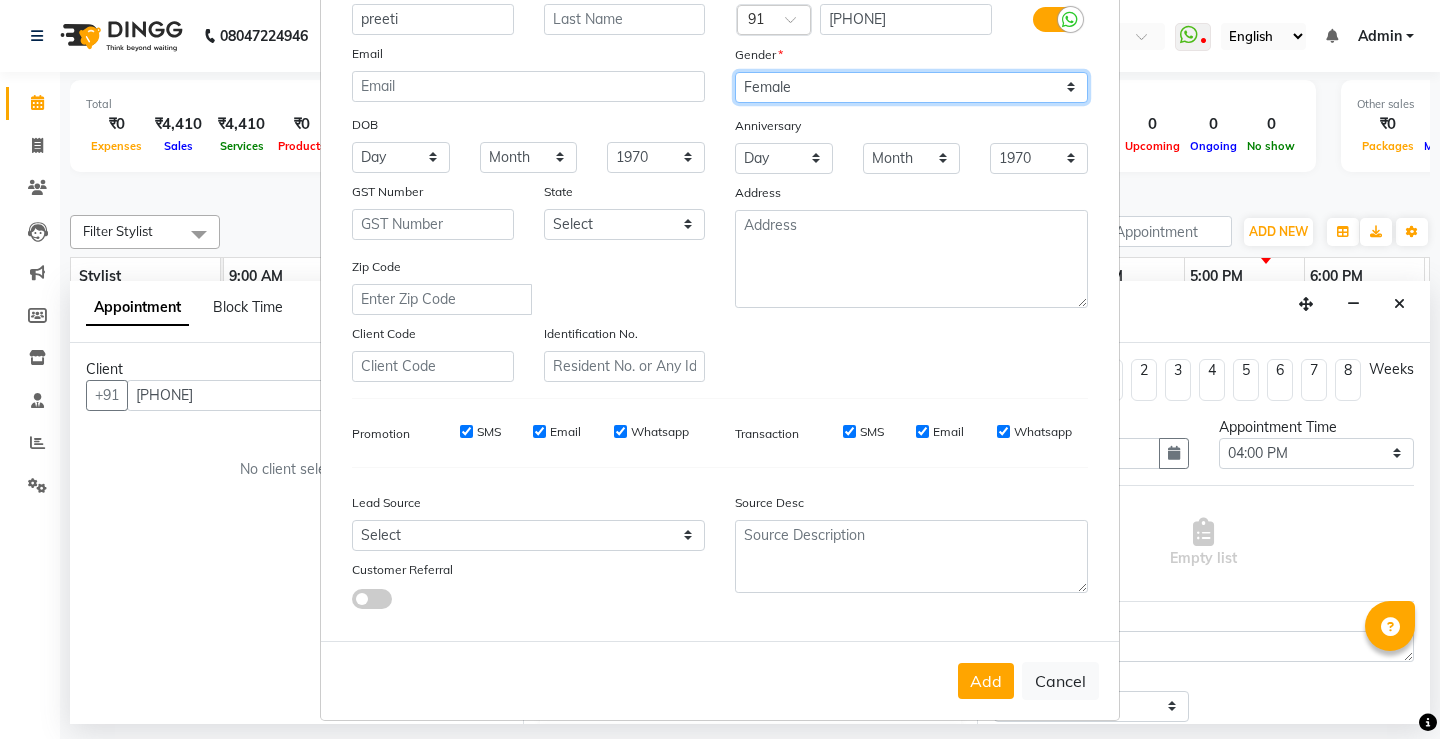scroll, scrollTop: 184, scrollLeft: 0, axis: vertical 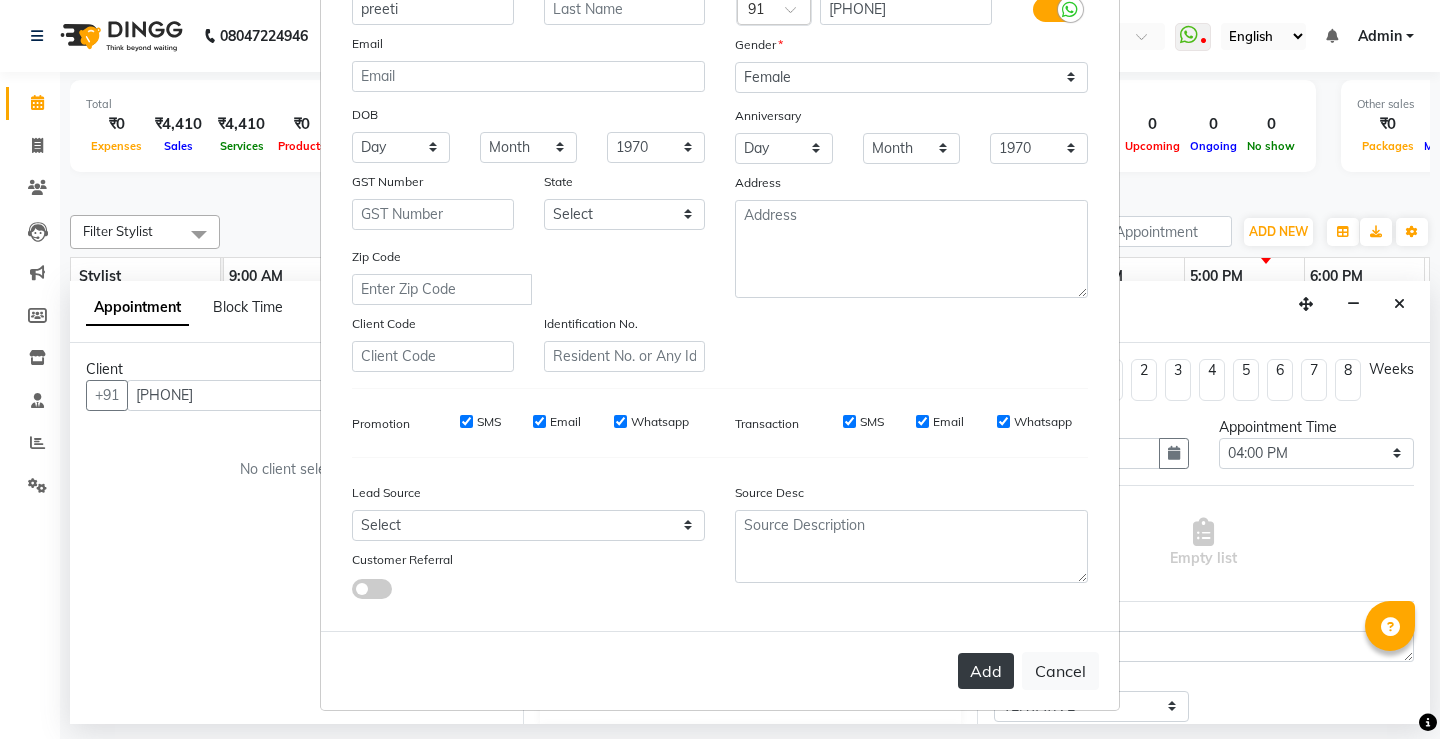click on "Add" at bounding box center (986, 671) 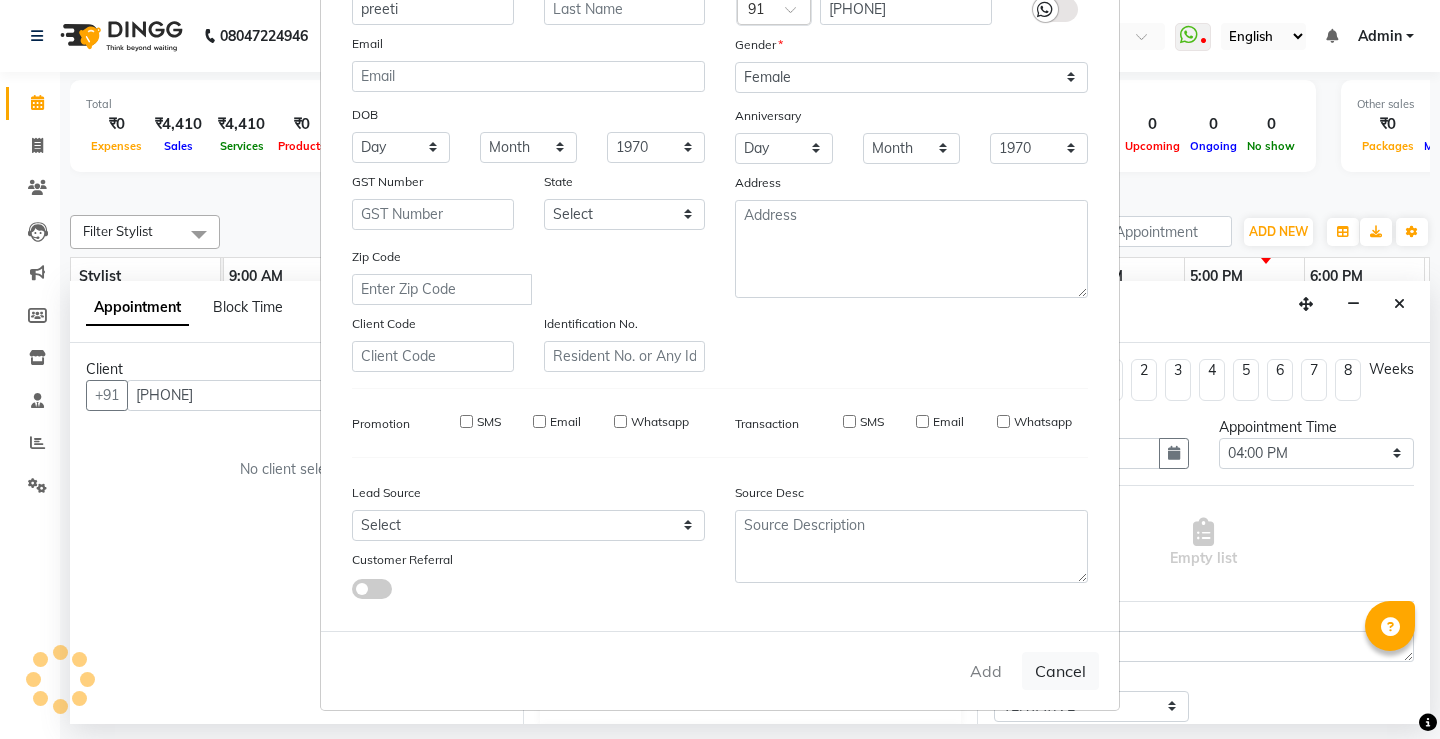 type 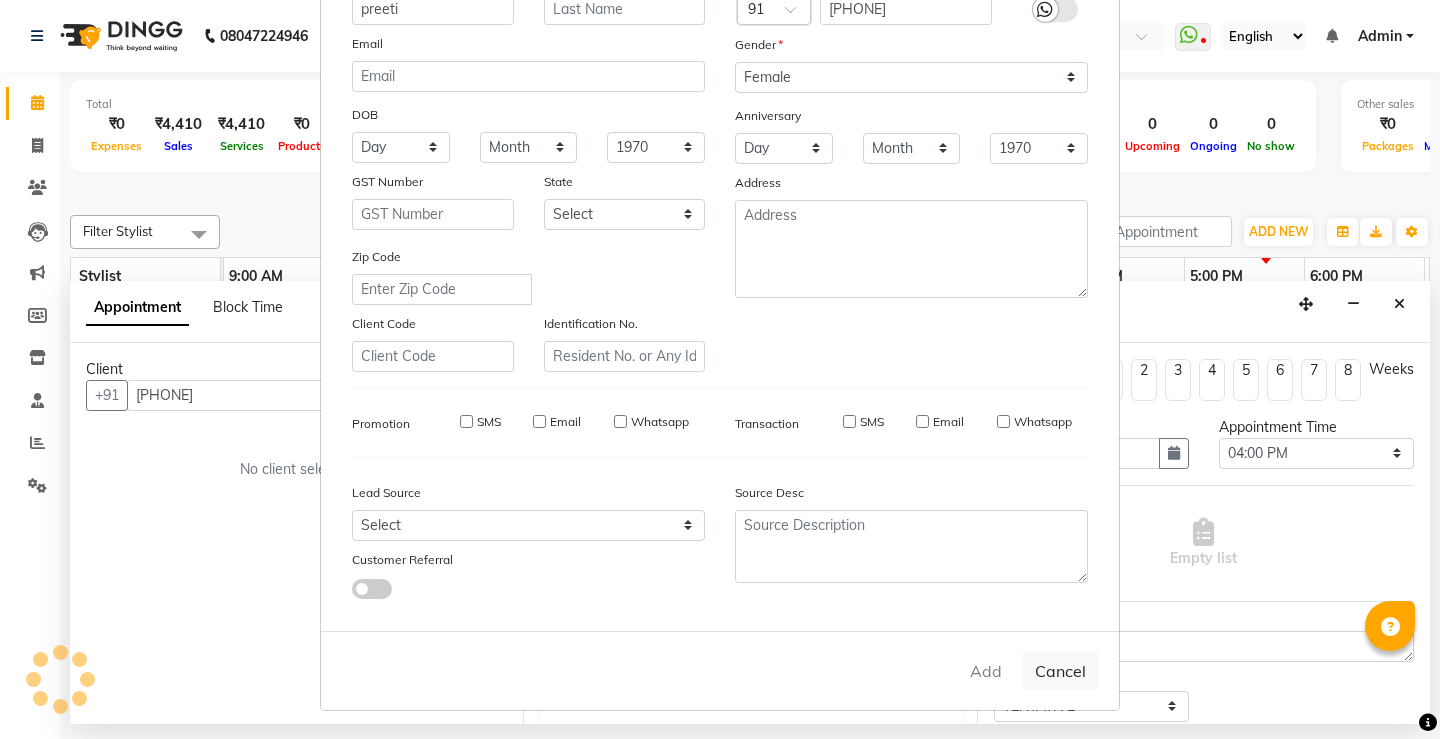 select 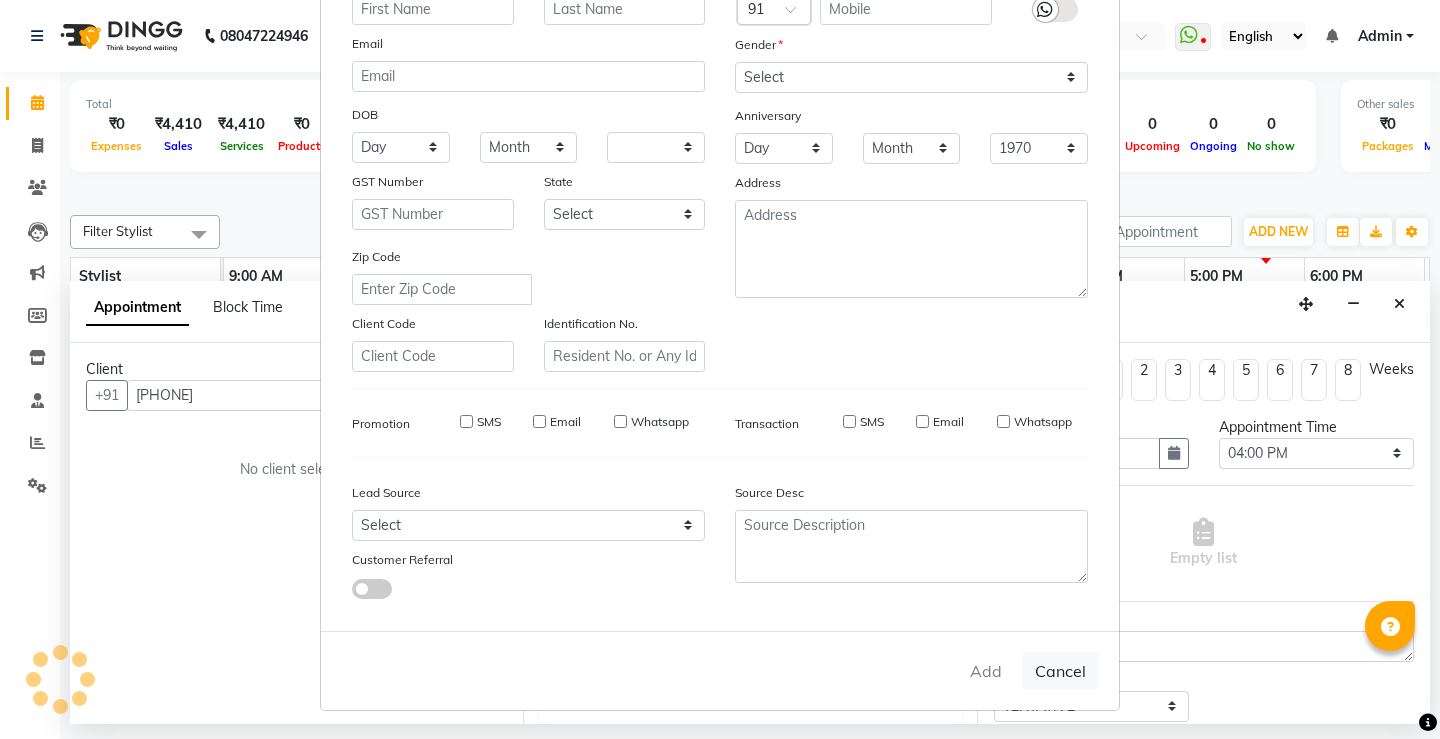 select 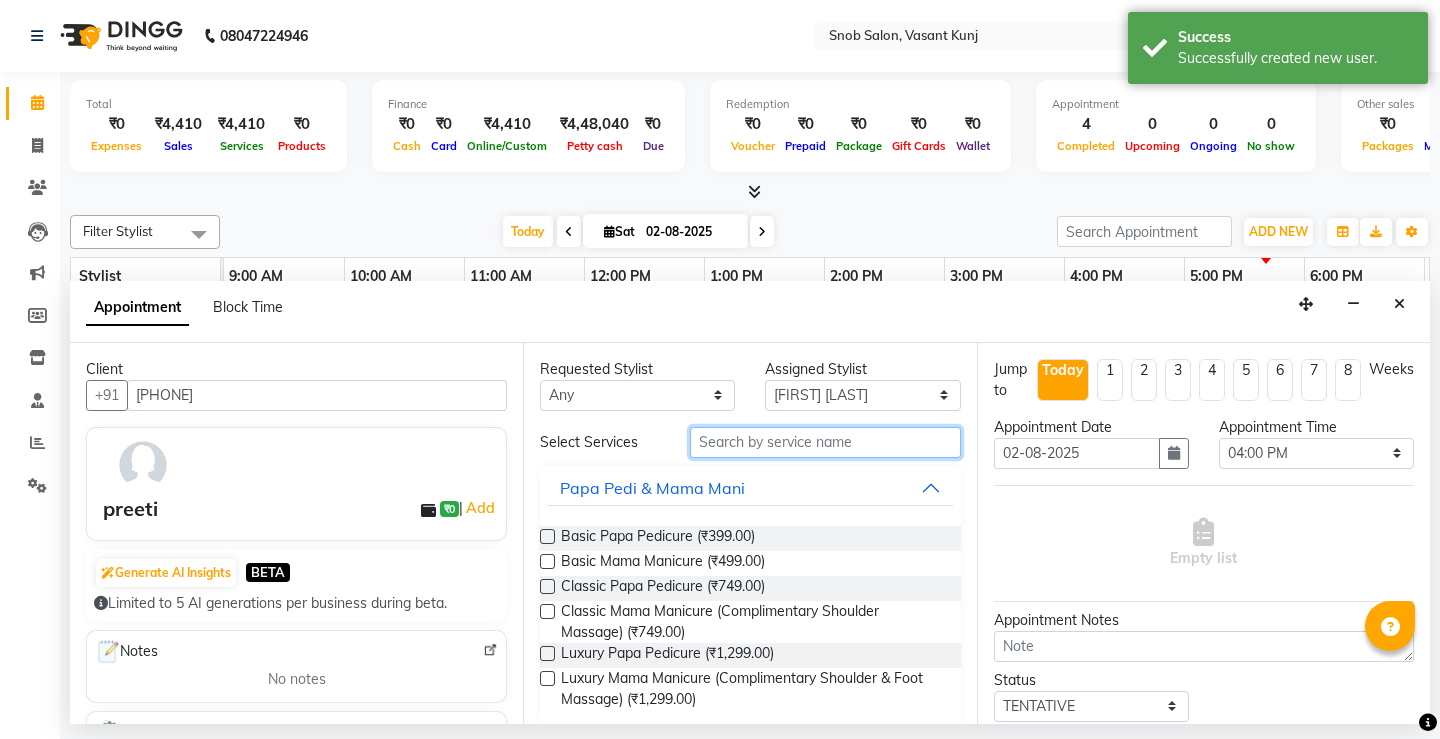 click at bounding box center (825, 442) 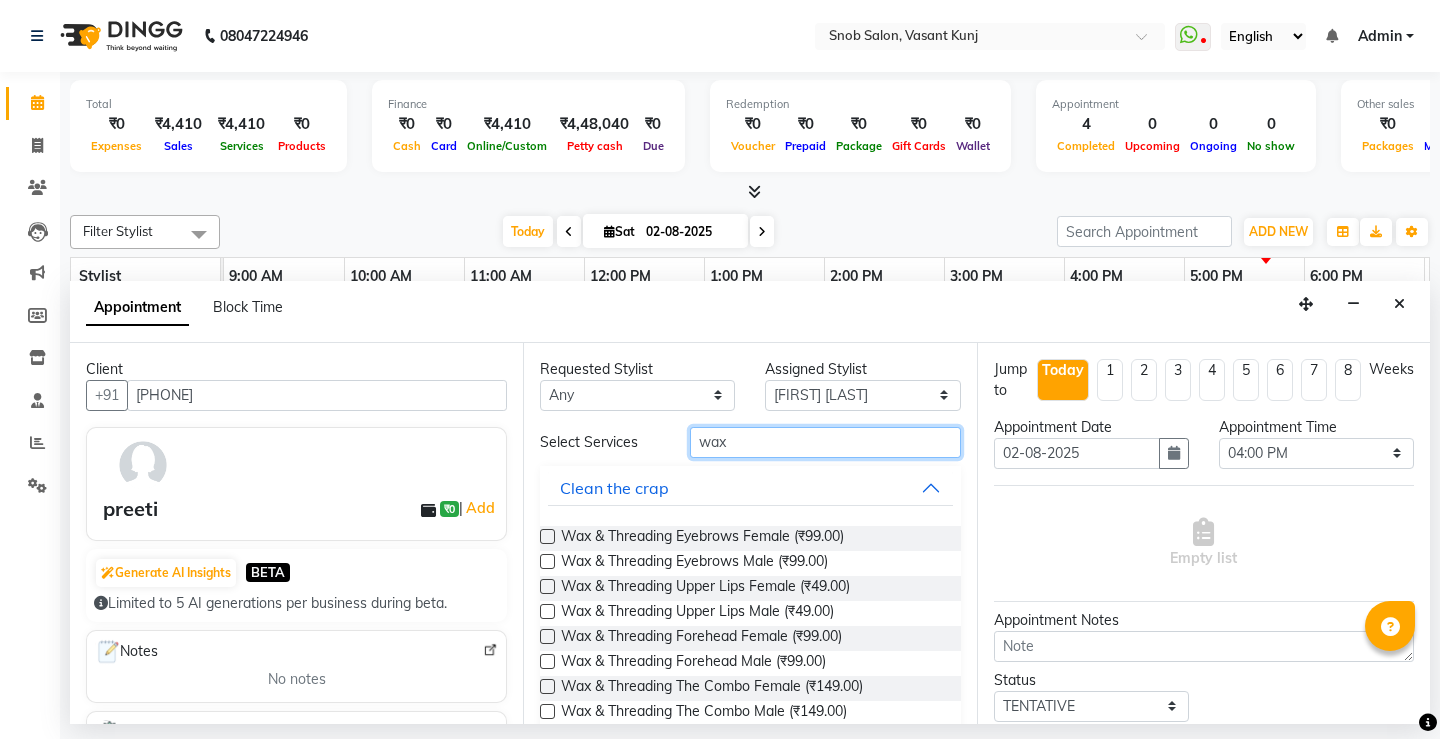type on "wax" 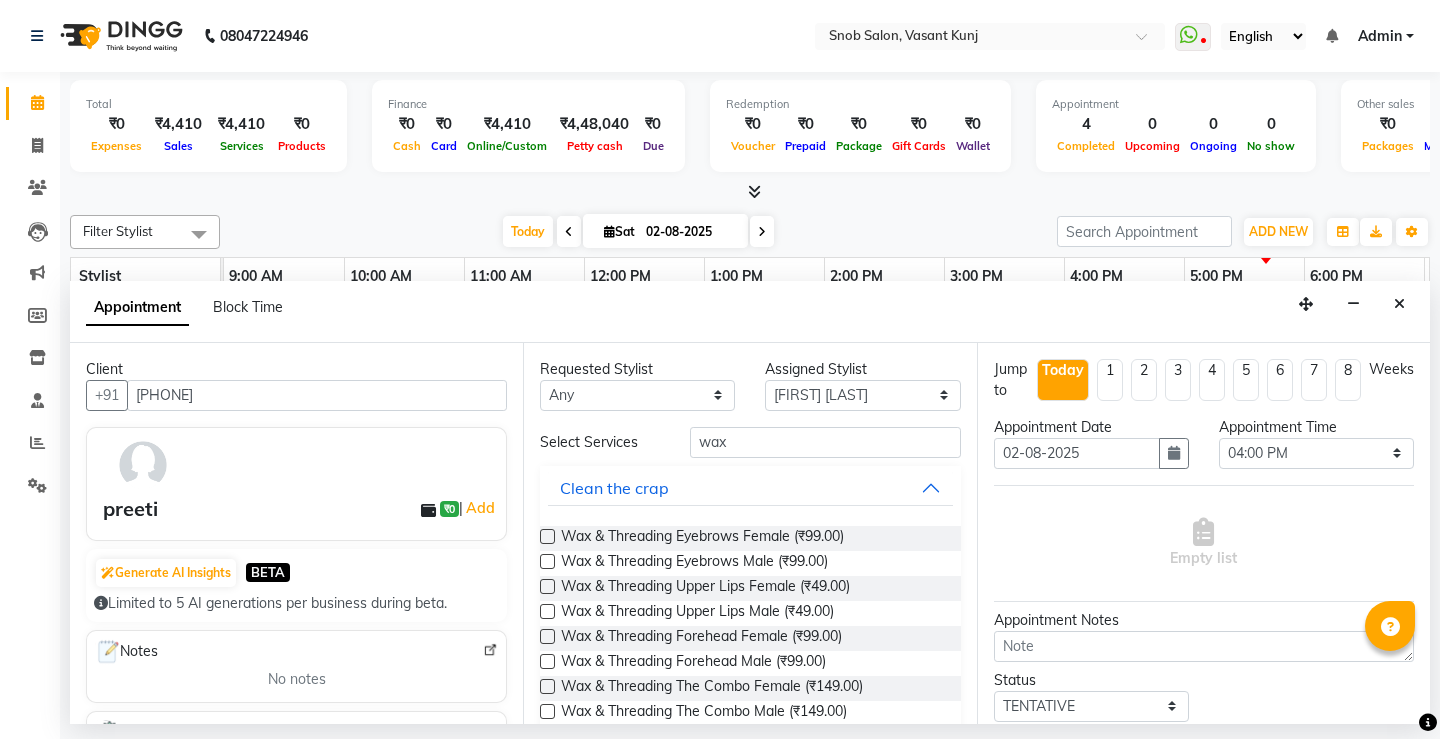 click at bounding box center [547, 686] 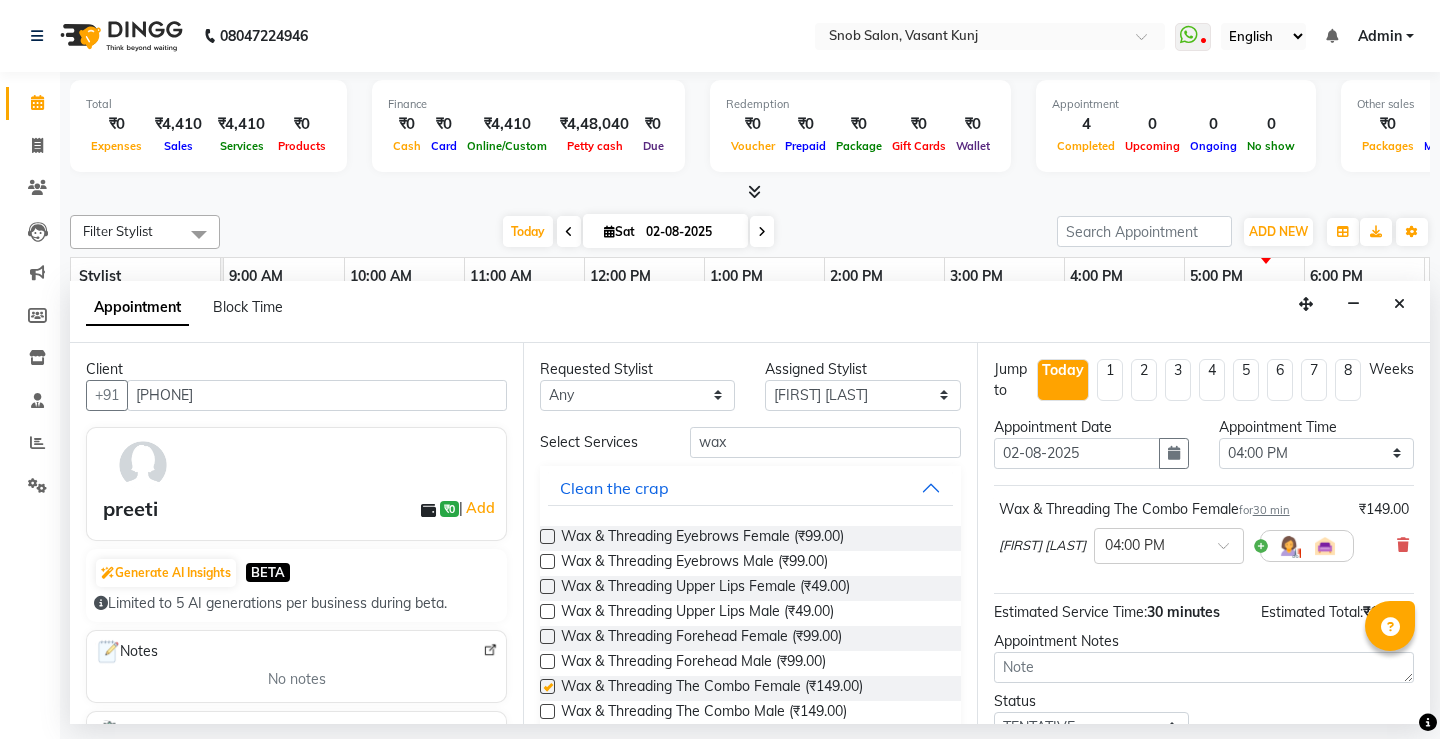 checkbox on "false" 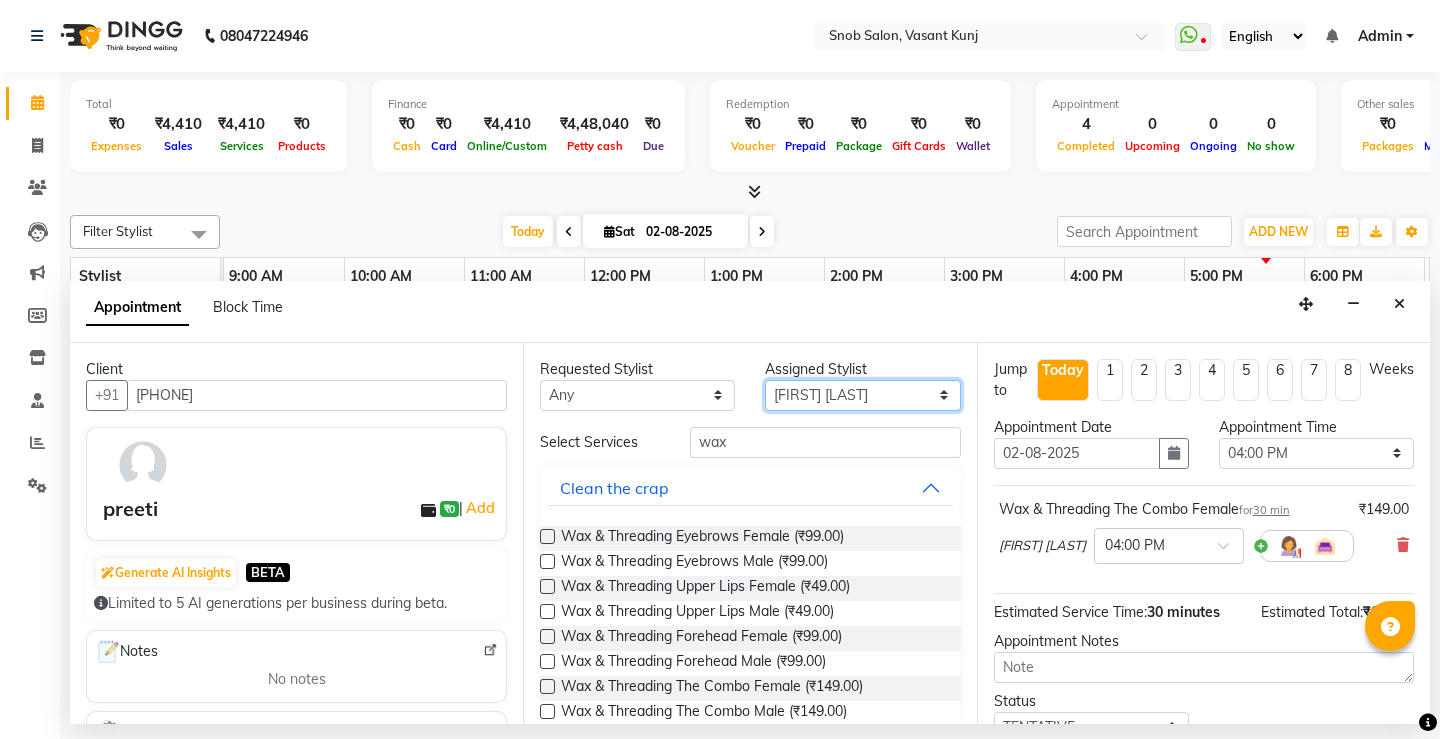 click on "Select Asin junaid [FIRST] [LAST] [FIRST] [LAST] [FIRST] [LAST] [FIRST]" at bounding box center (862, 395) 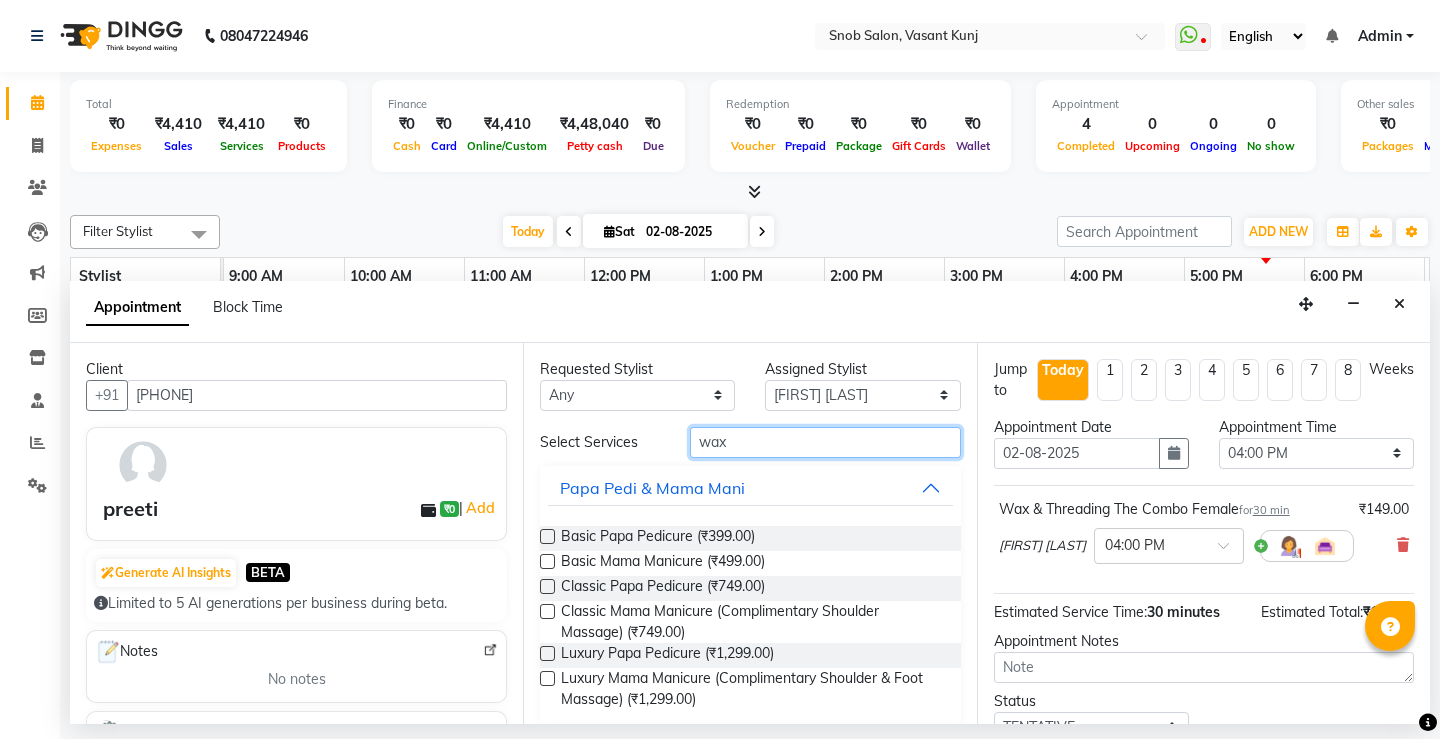 click on "wax" at bounding box center (825, 442) 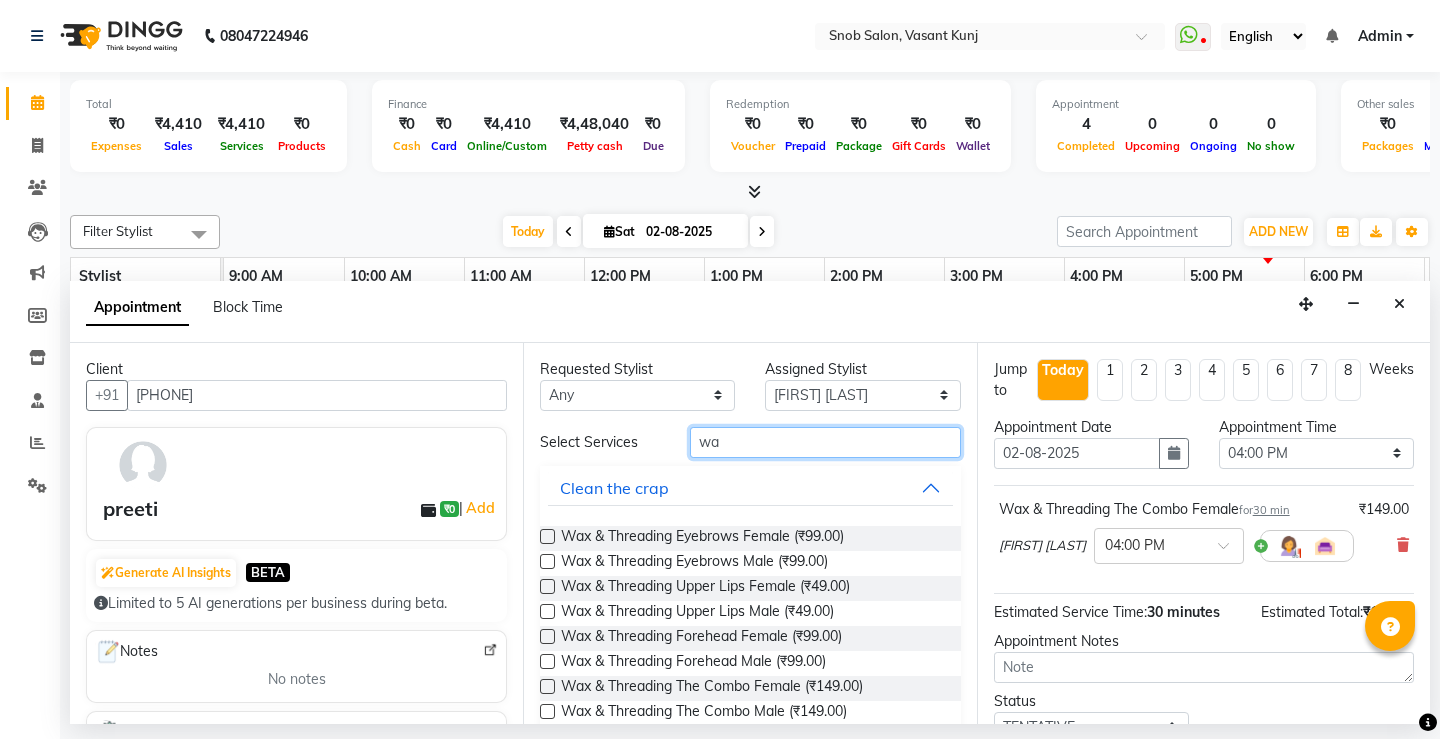 type on "wax" 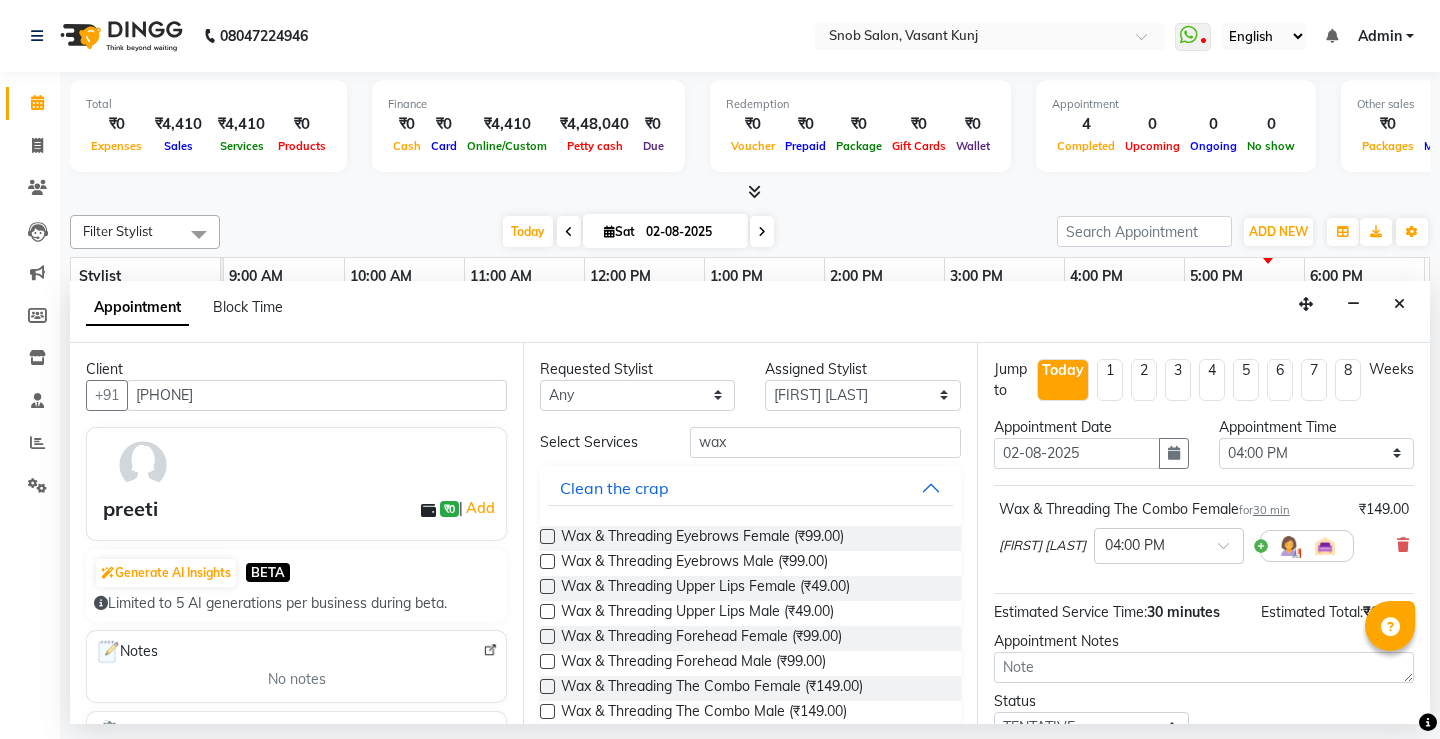 click at bounding box center [547, 686] 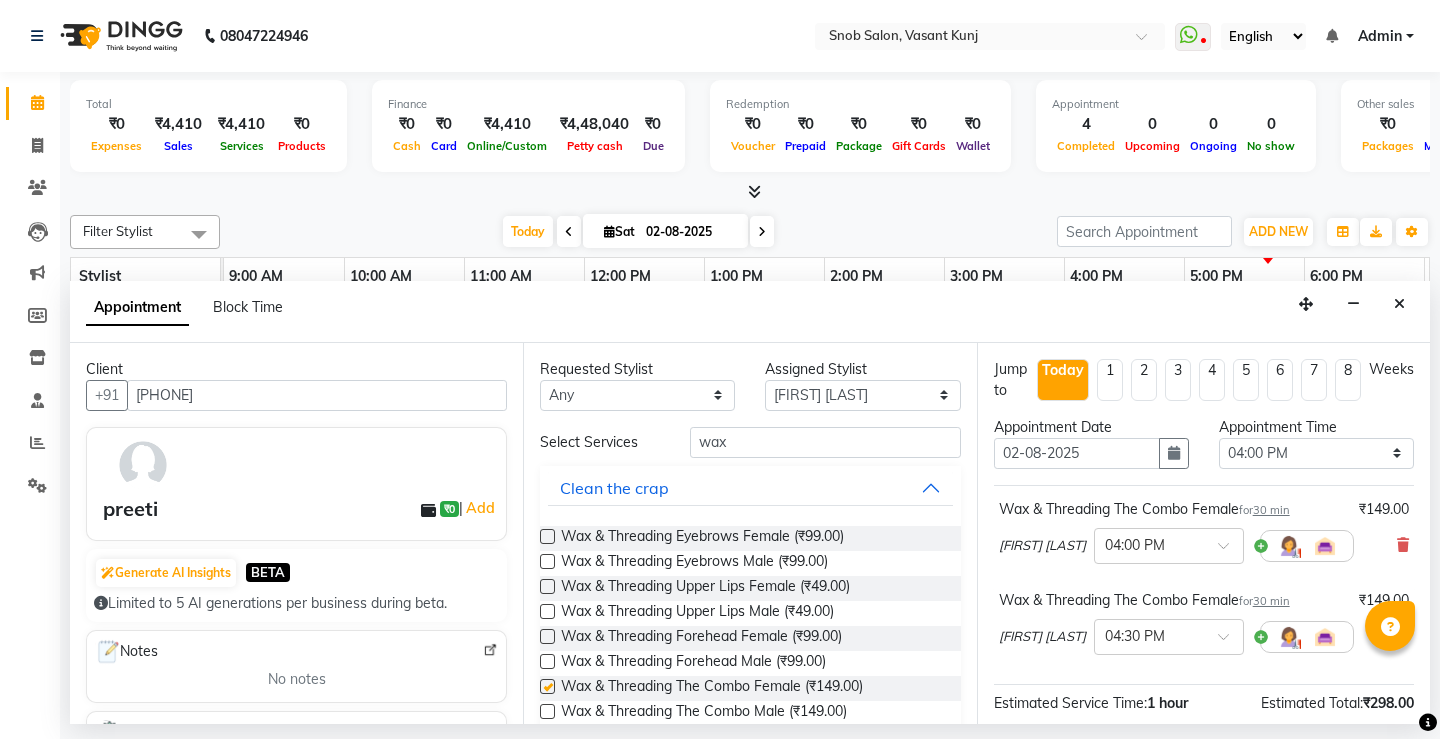 checkbox on "false" 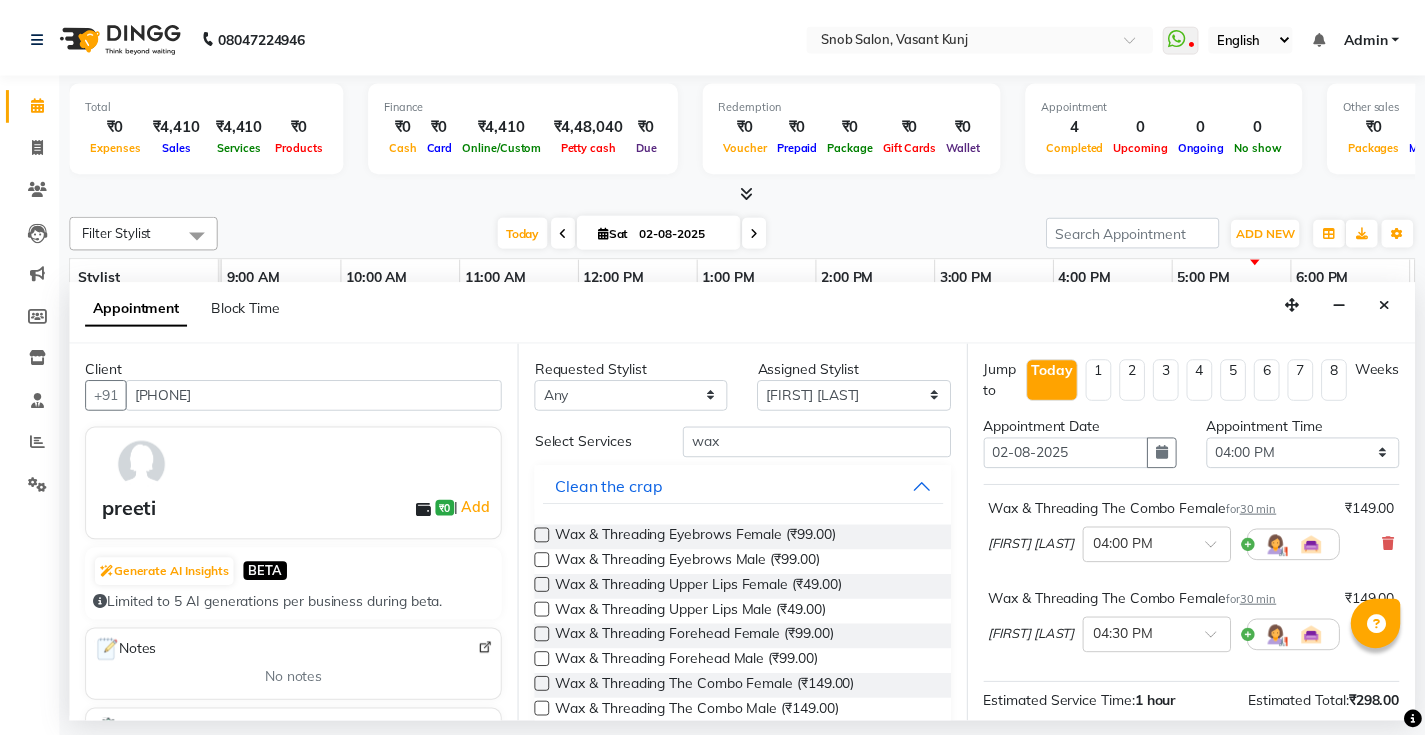 scroll, scrollTop: 236, scrollLeft: 0, axis: vertical 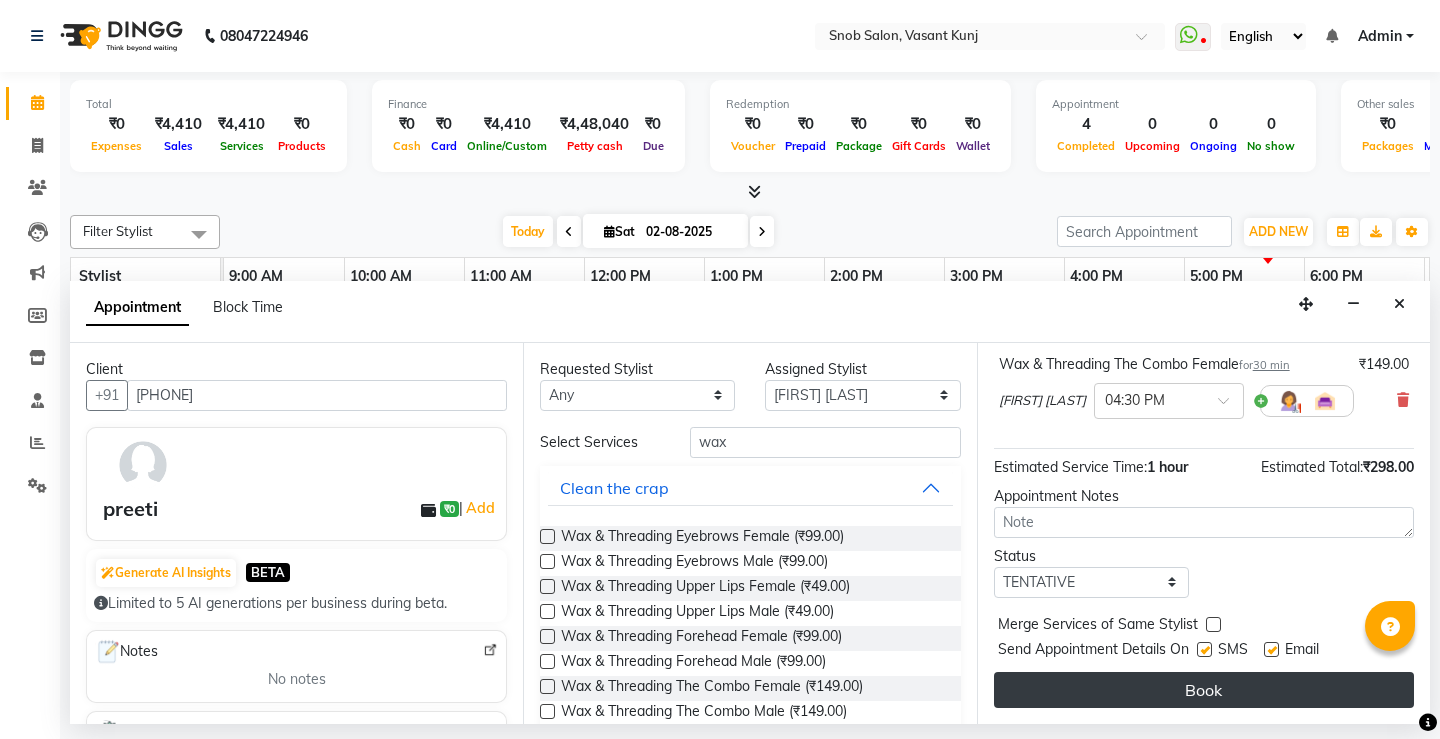 click on "Book" at bounding box center (1204, 690) 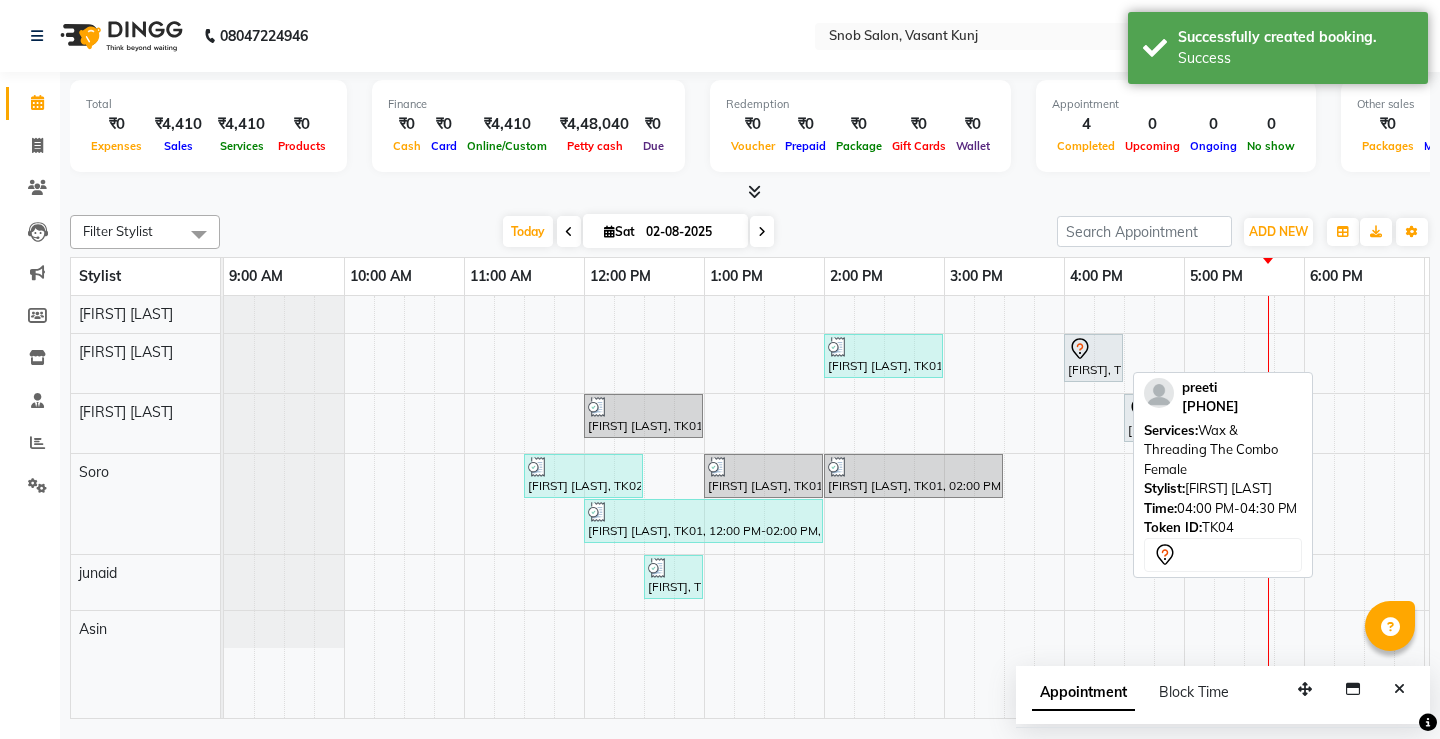 click at bounding box center [1093, 349] 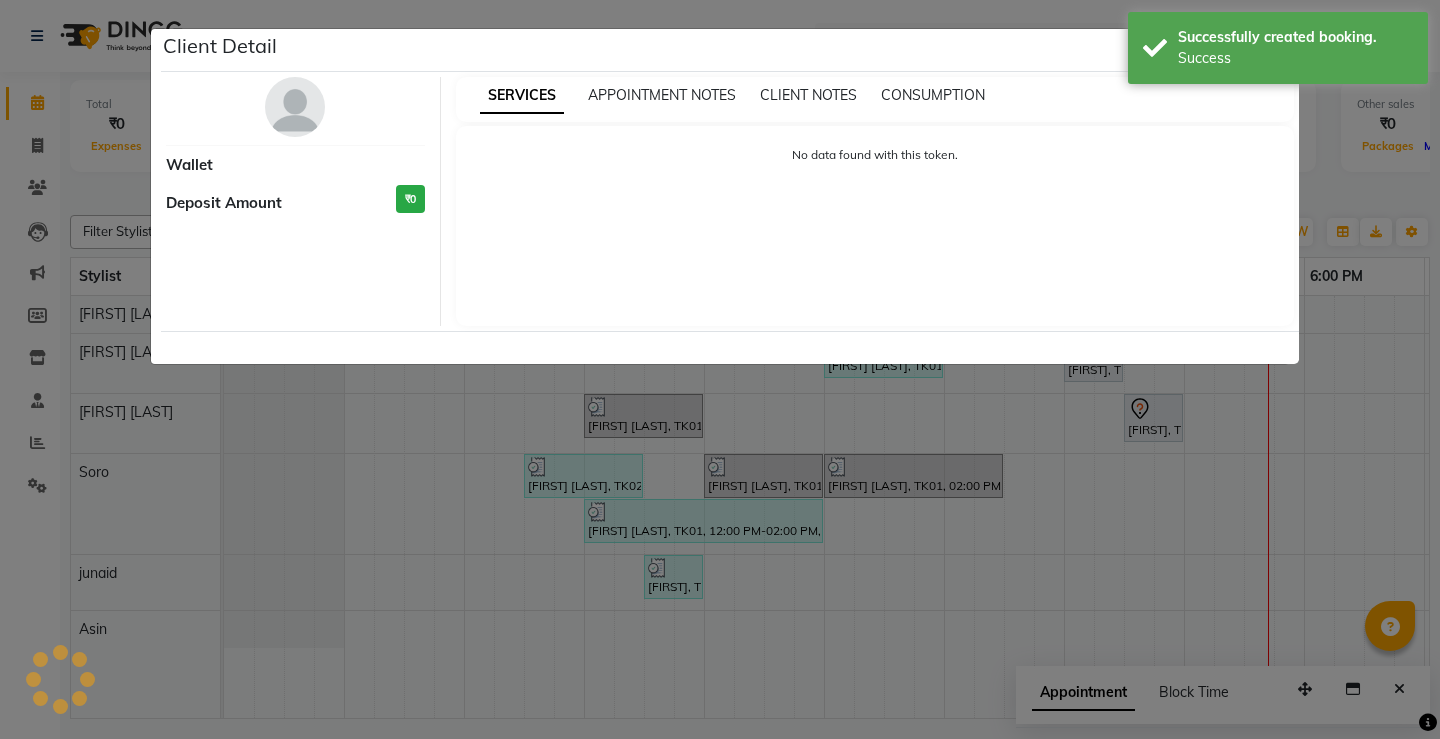 select on "7" 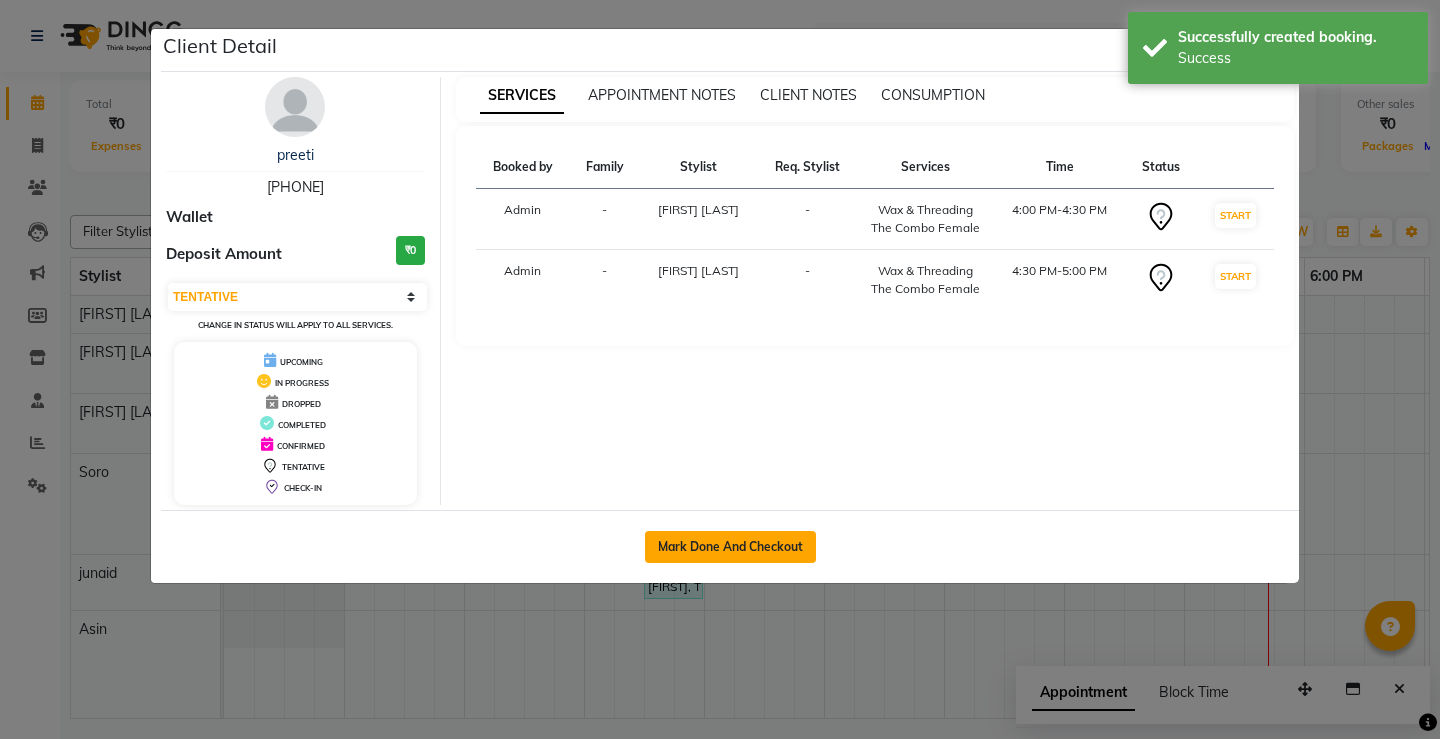 click on "Mark Done And Checkout" 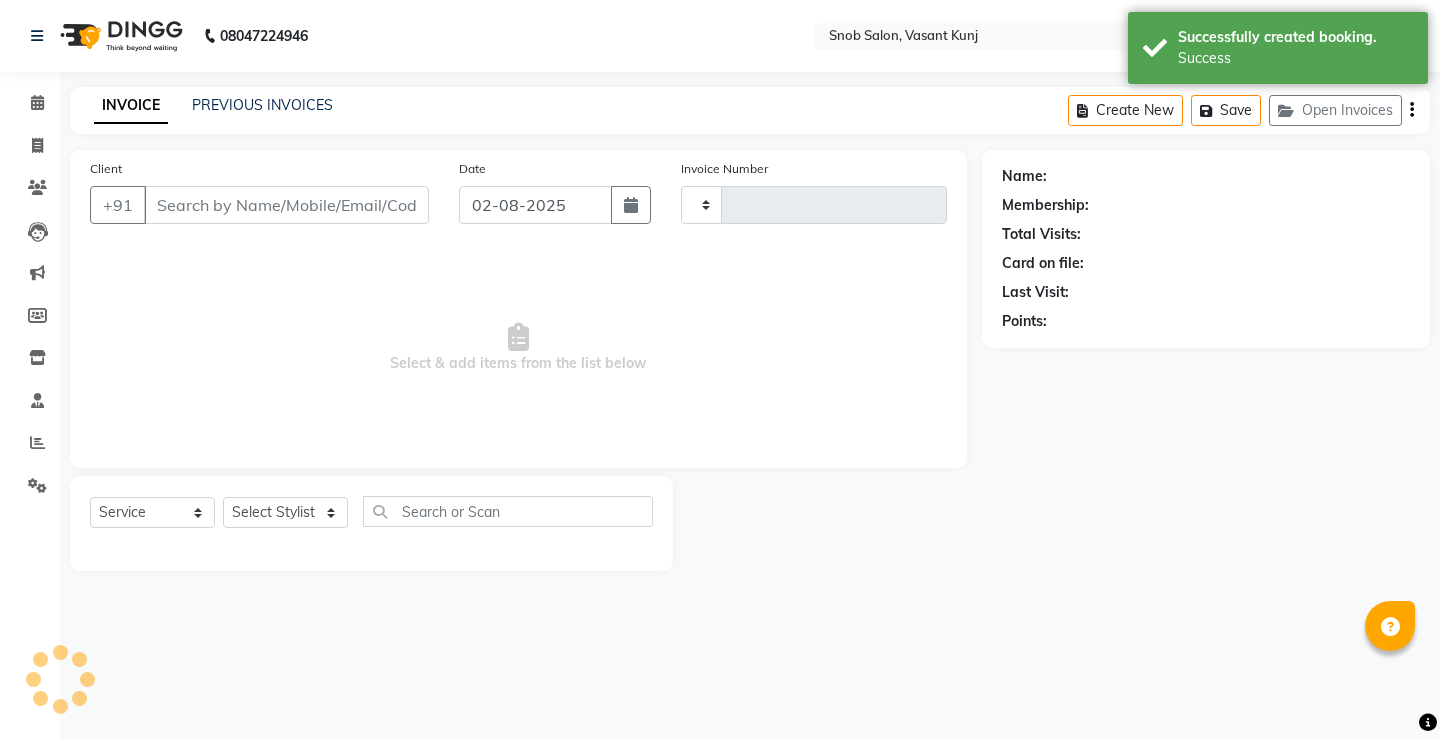 type on "0544" 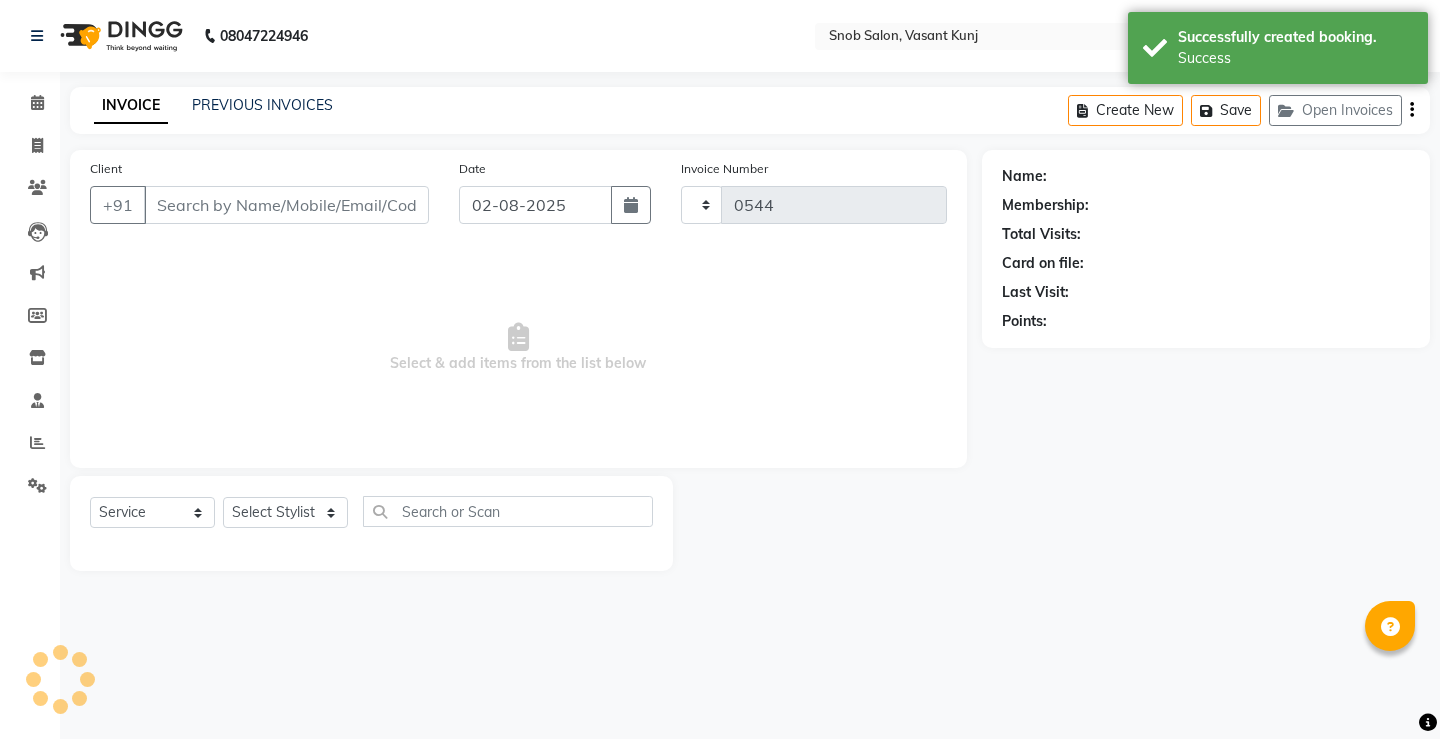 select on "7175" 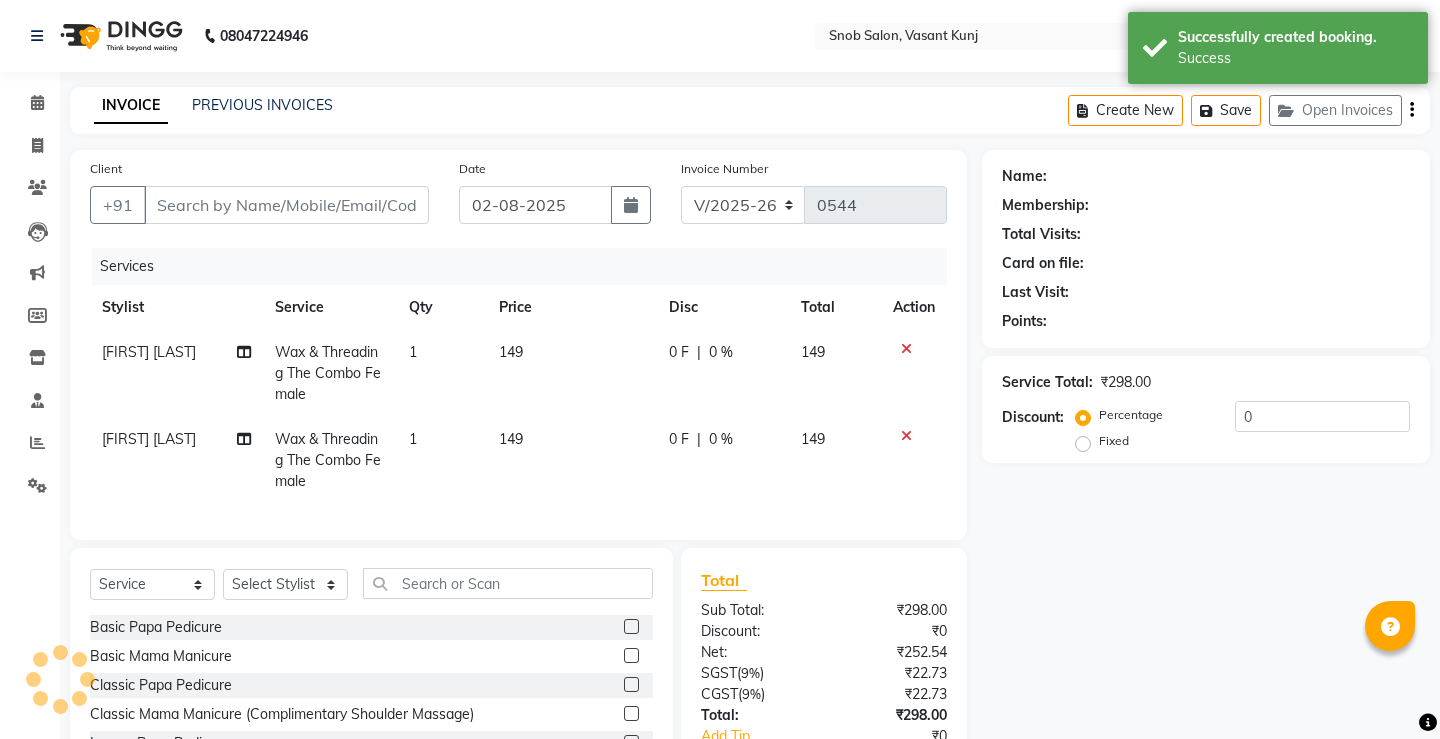 type on "[PHONE]" 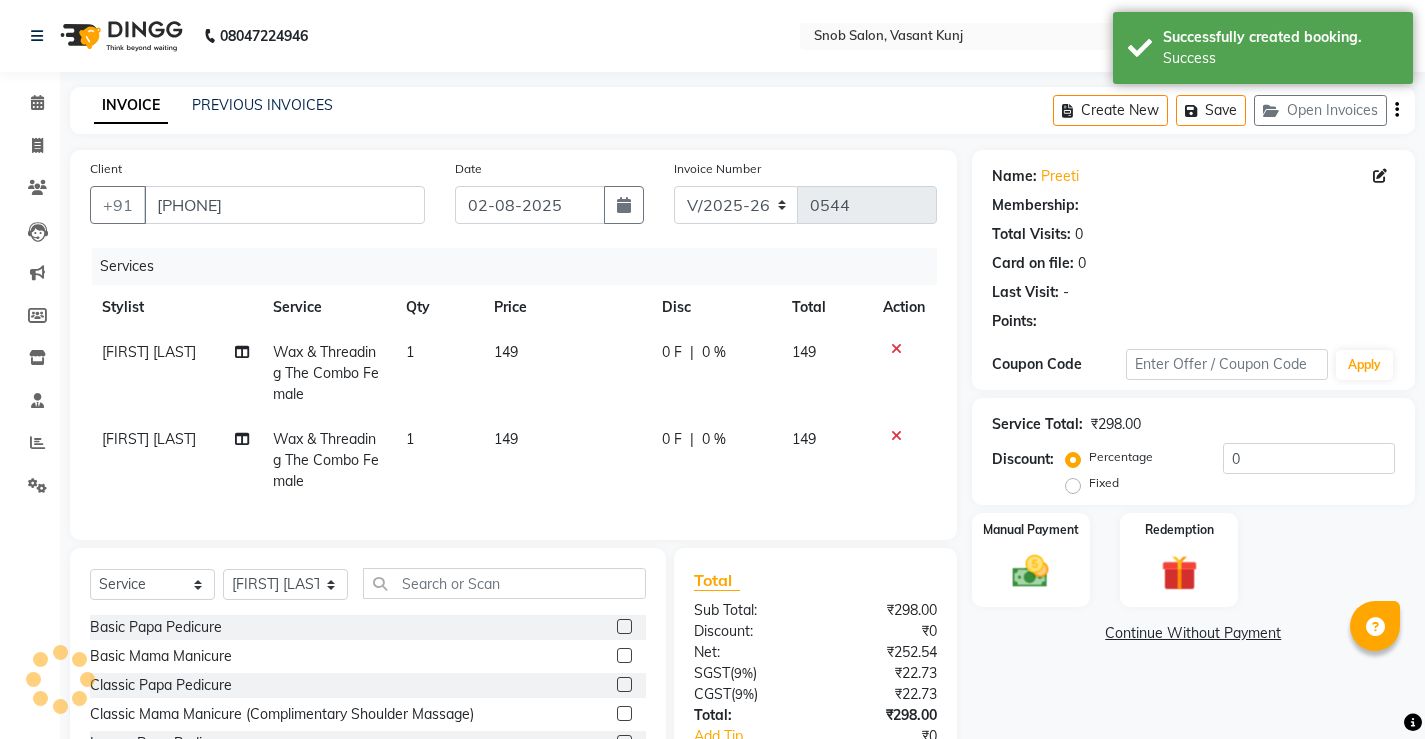 select on "1: Object" 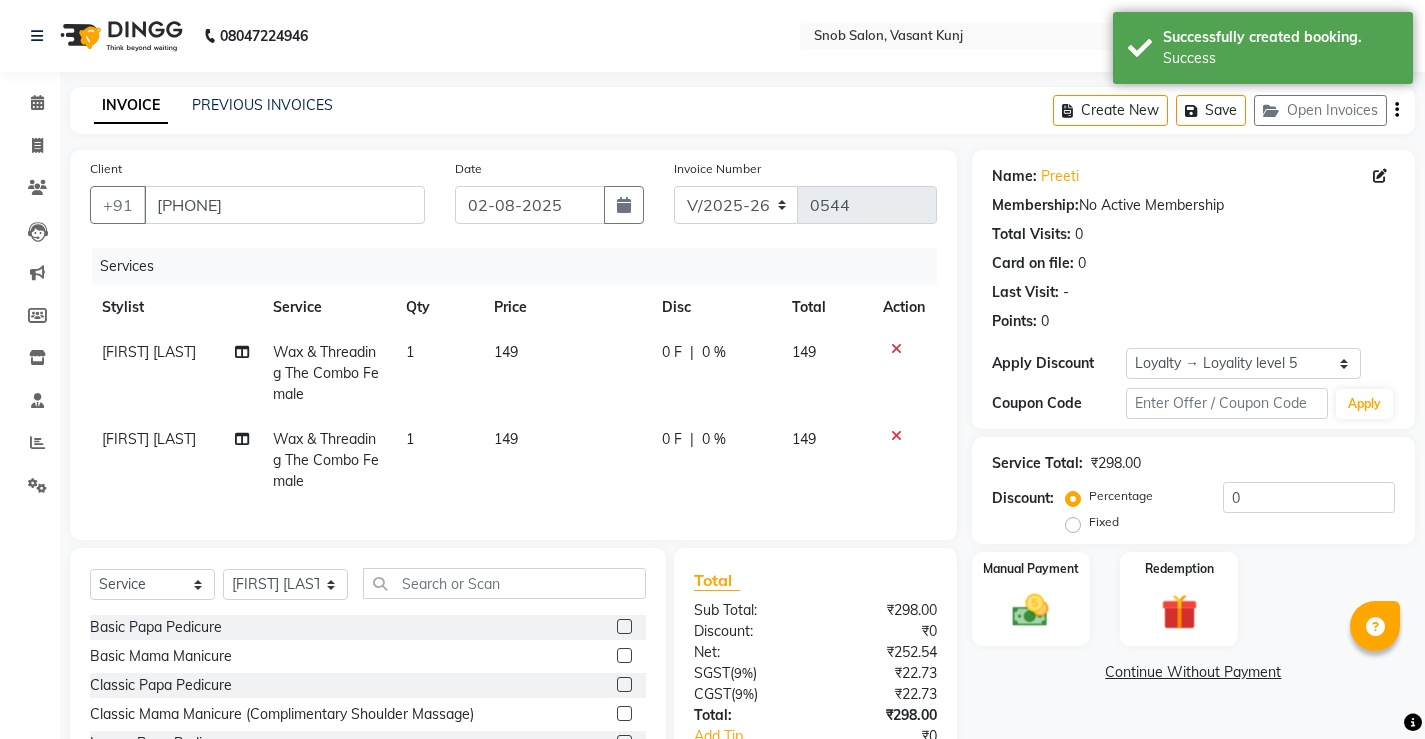 click on "149" 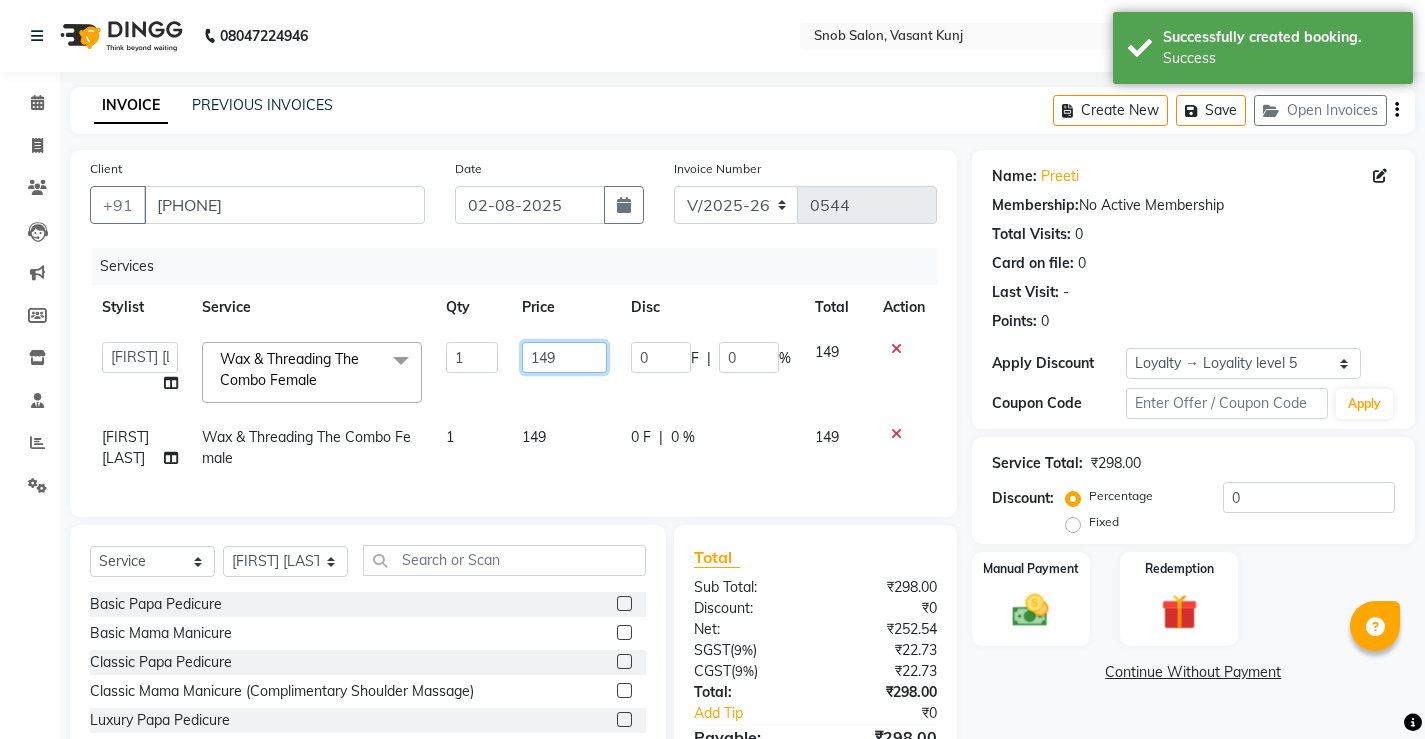 click on "149" 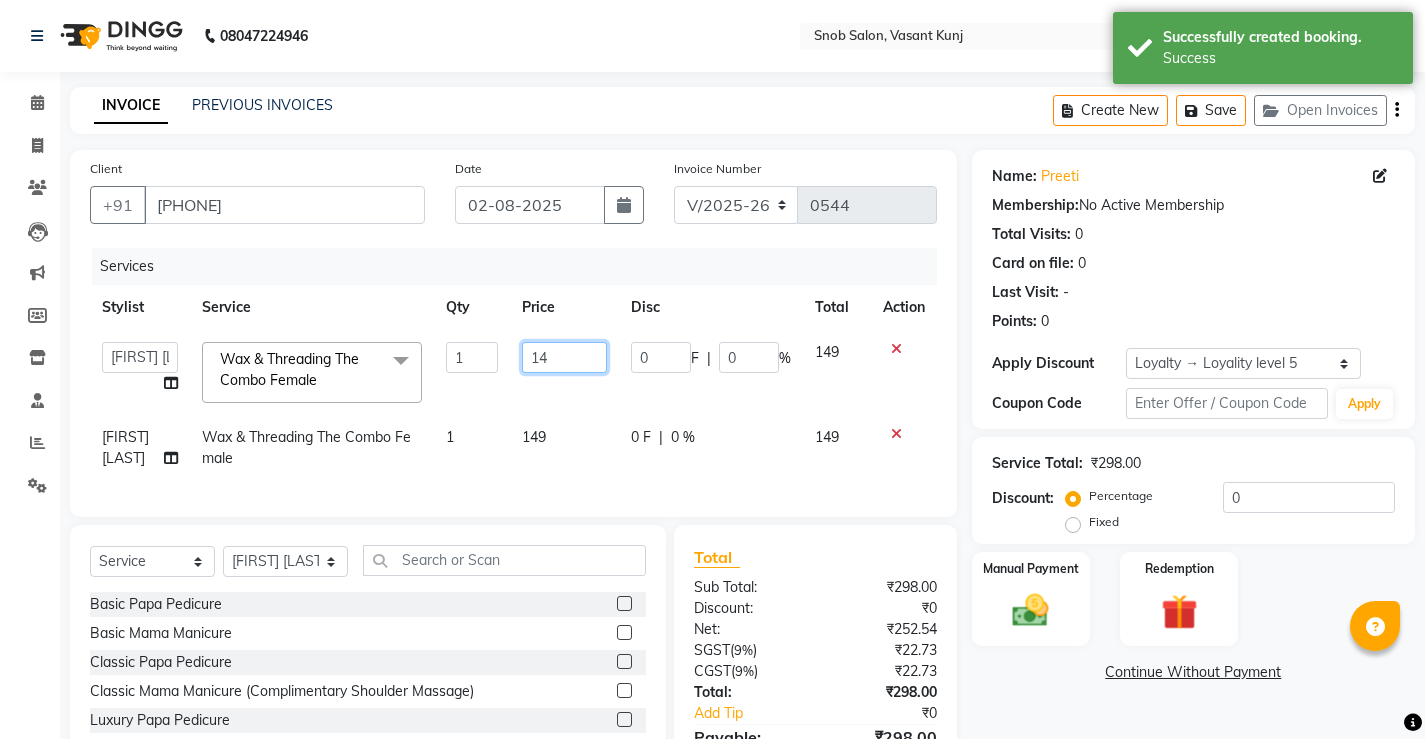 type on "1" 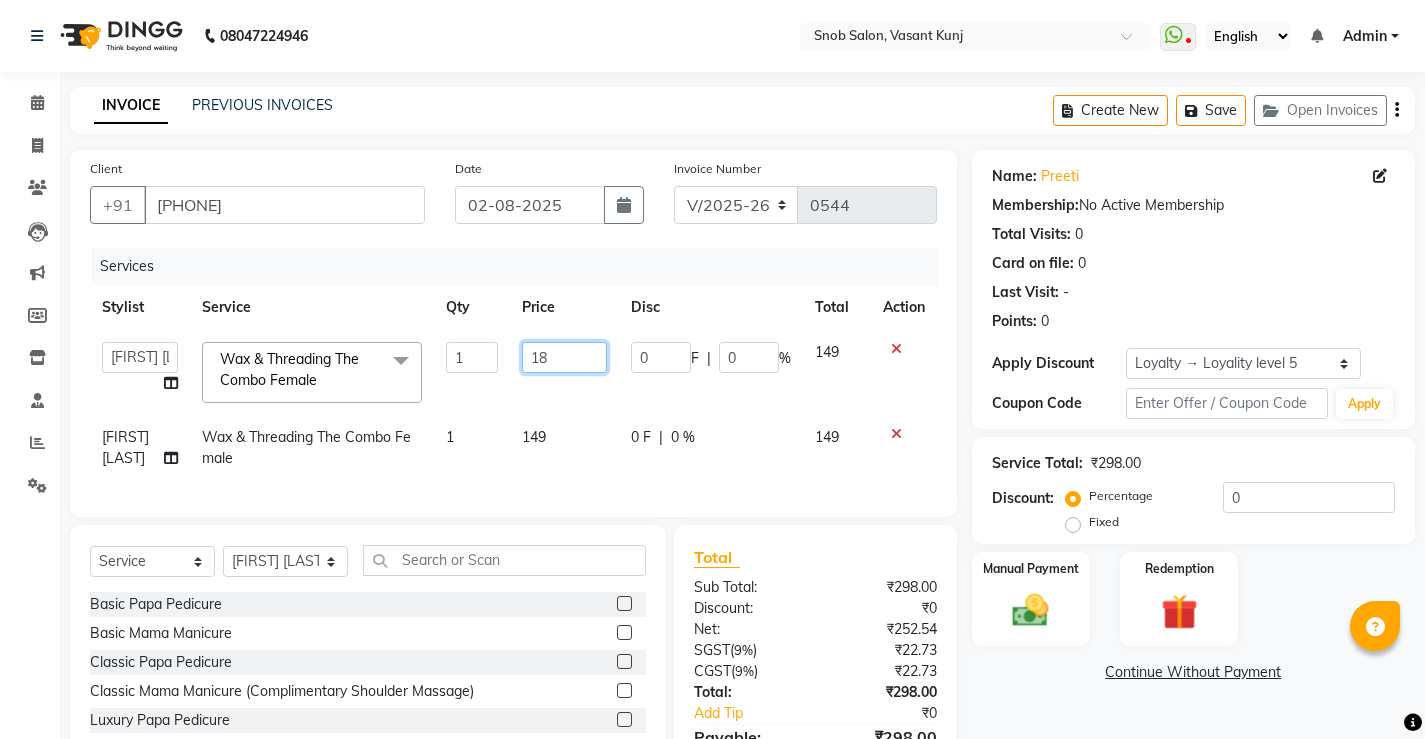 type on "180" 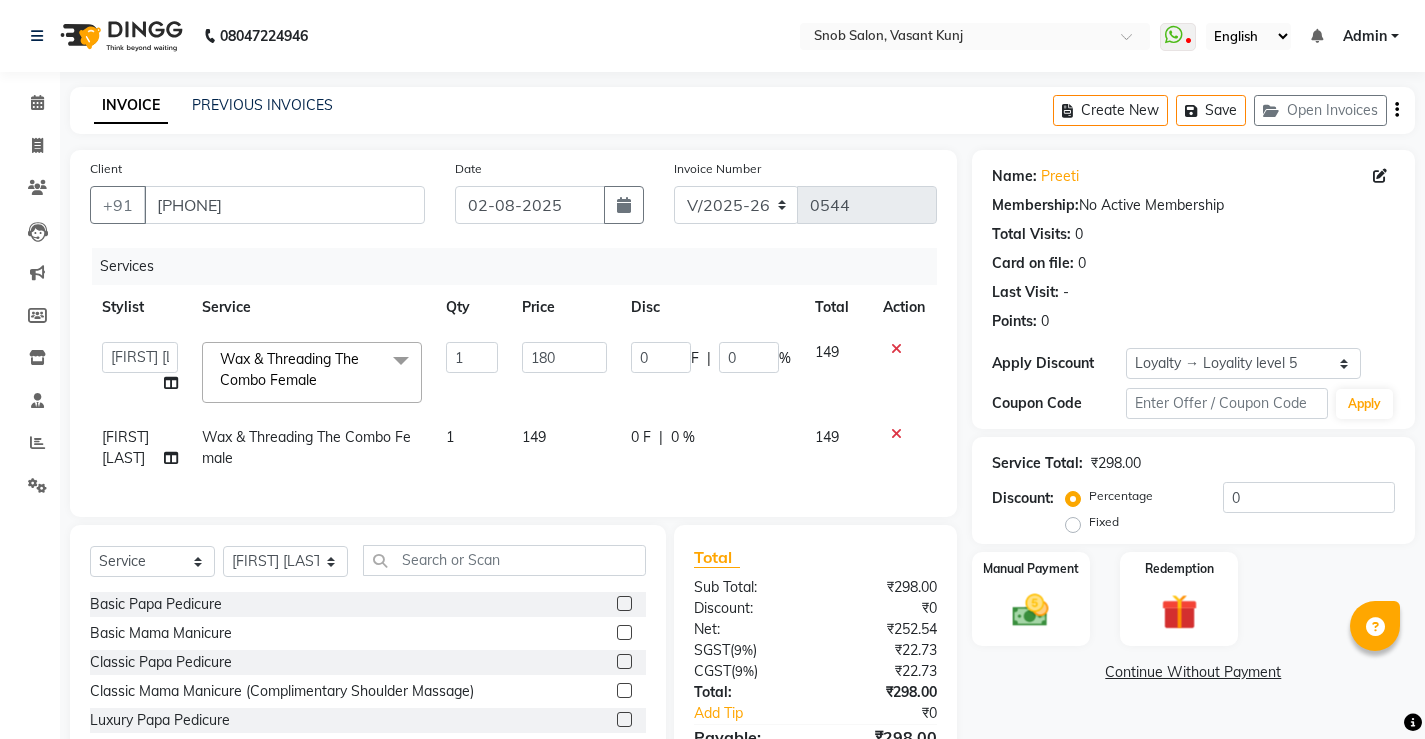click on "149" 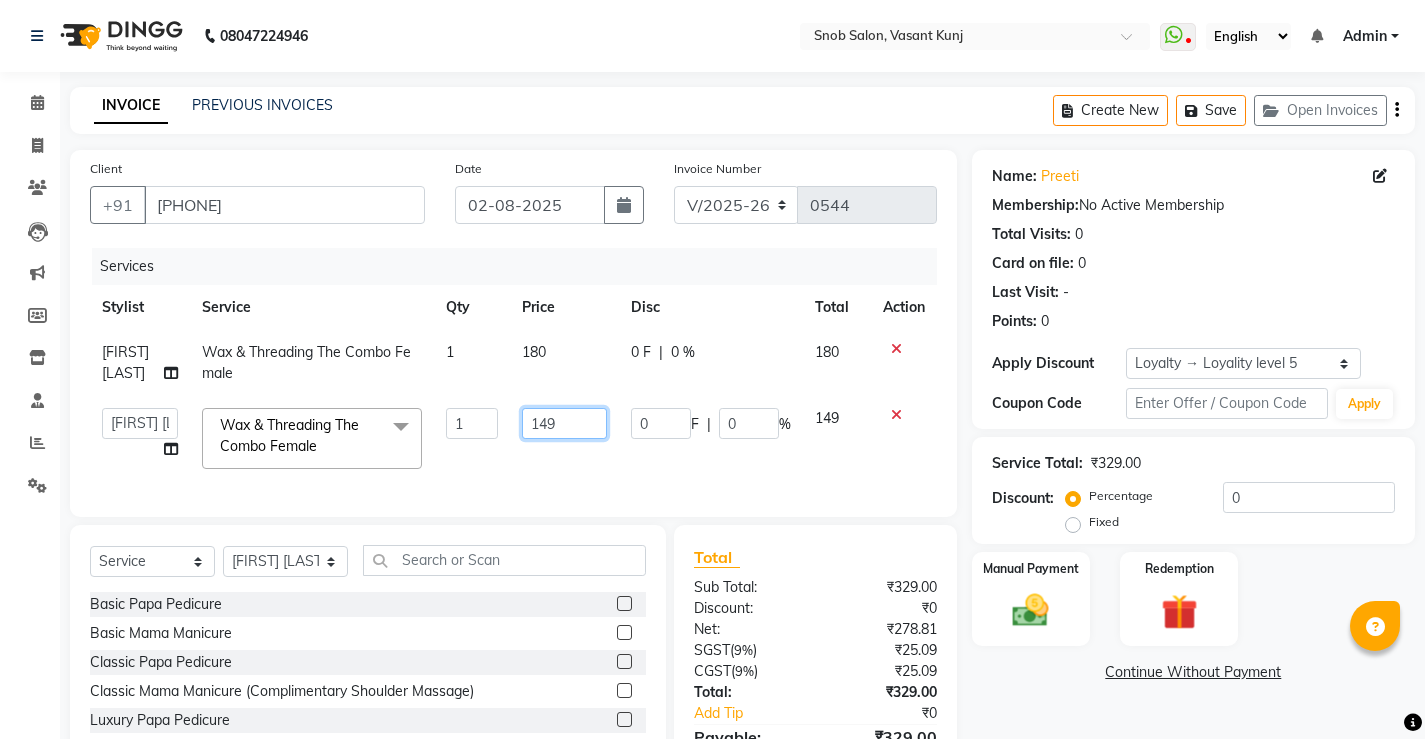 click on "149" 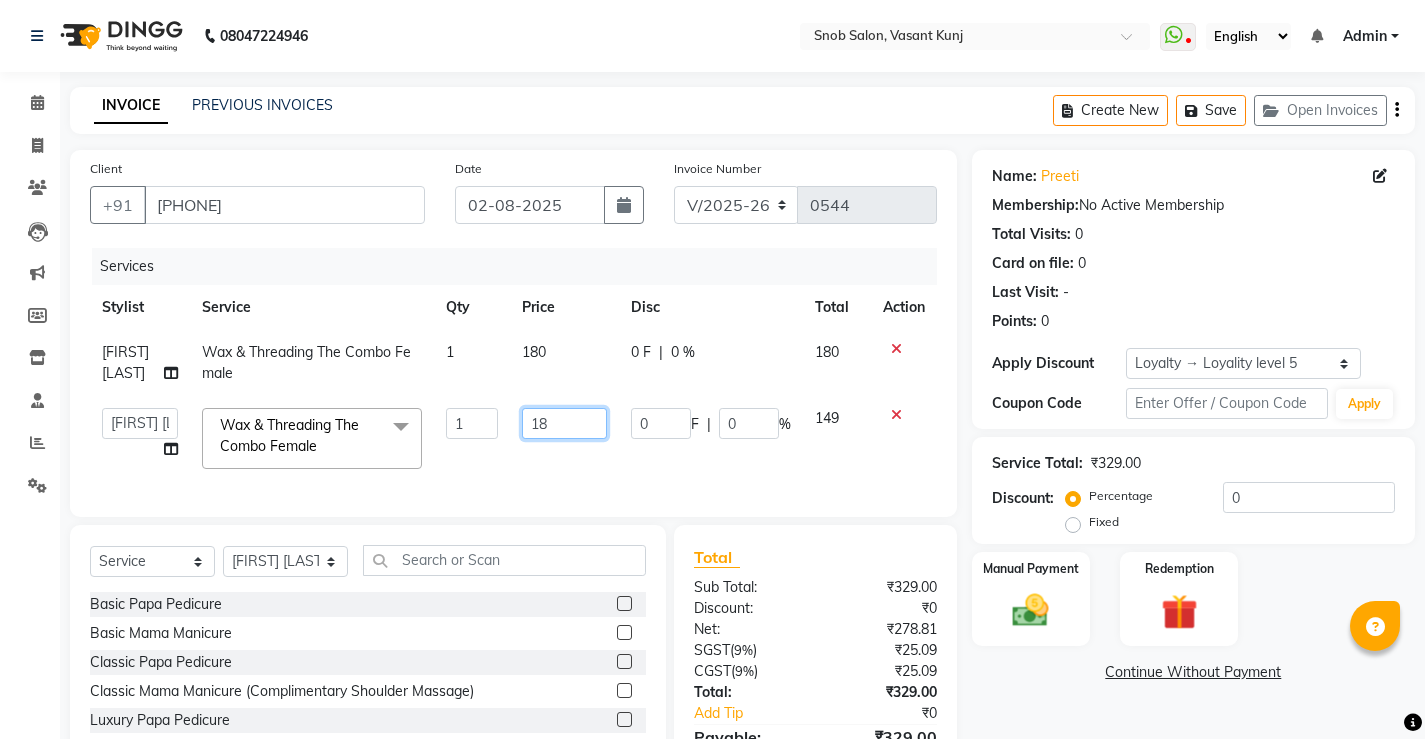 type on "180" 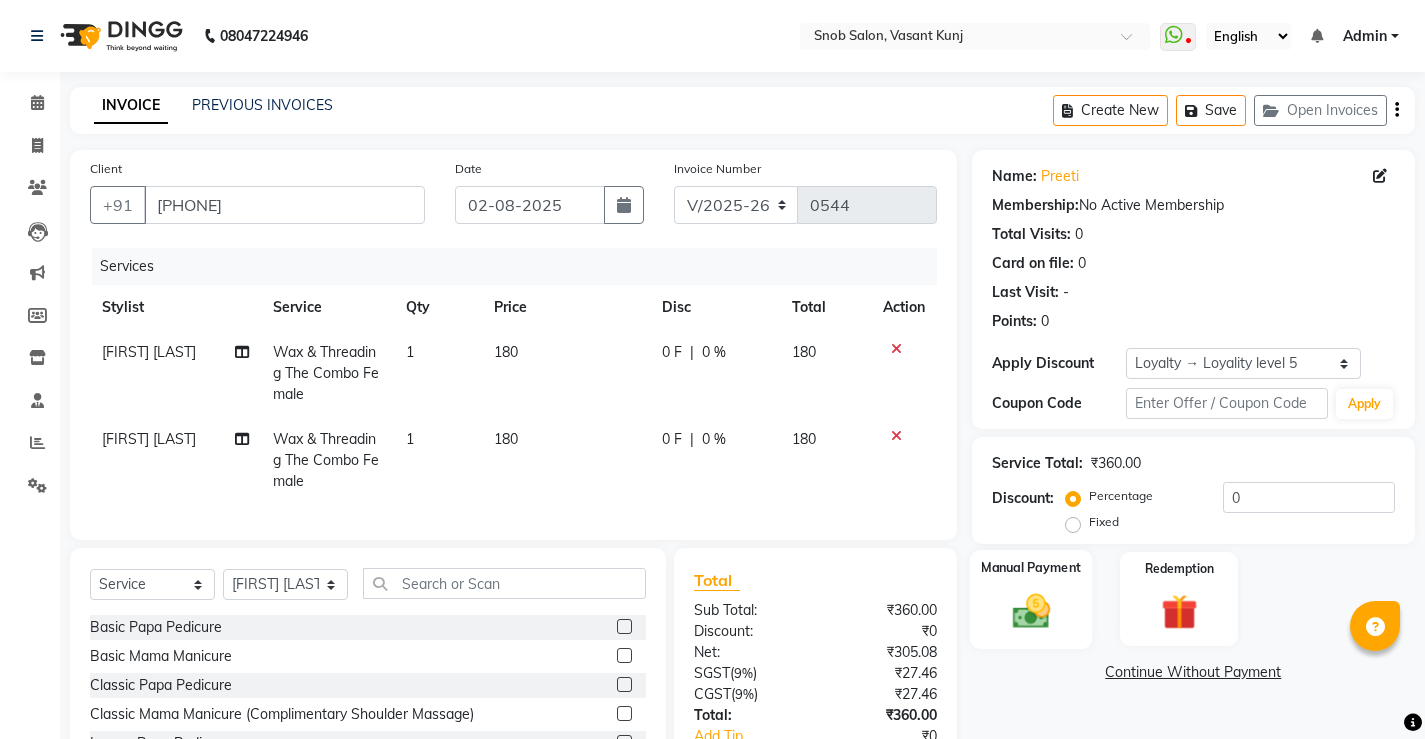 click 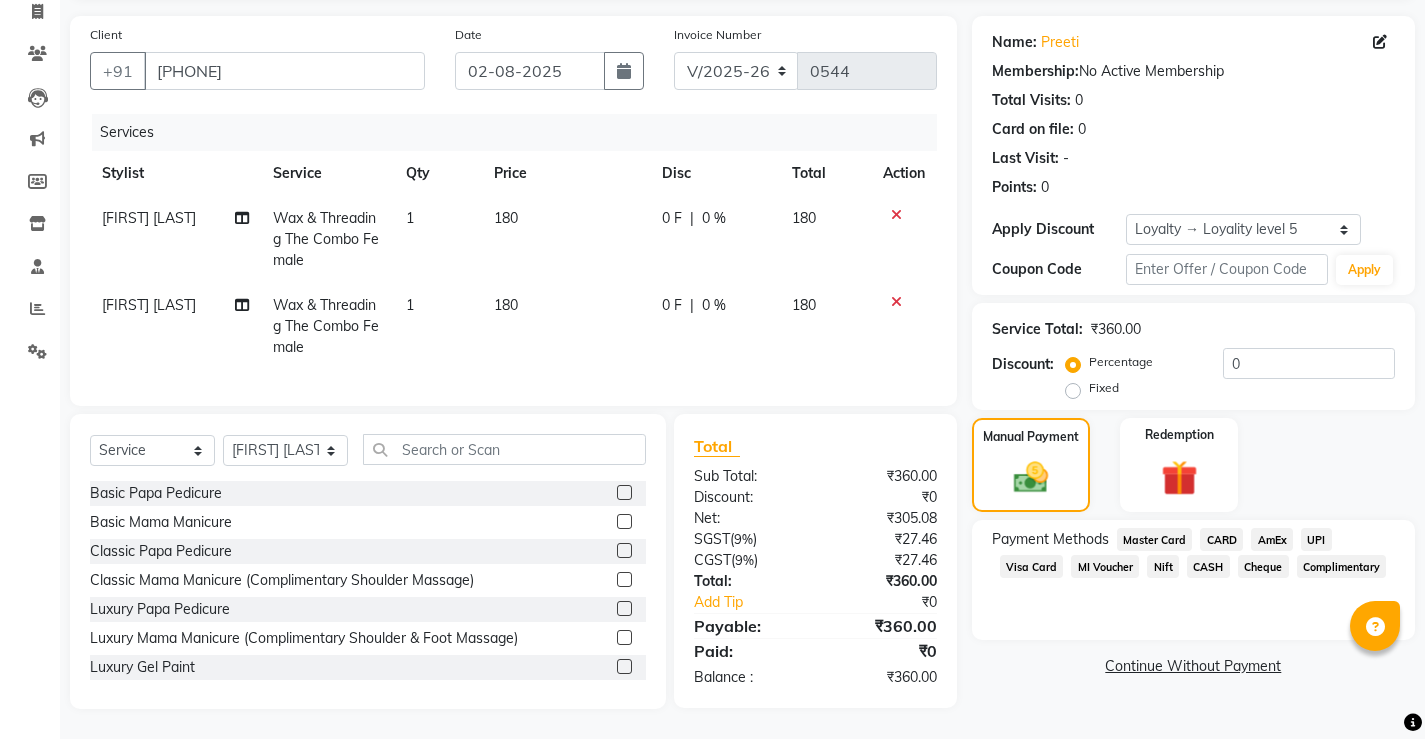scroll, scrollTop: 149, scrollLeft: 0, axis: vertical 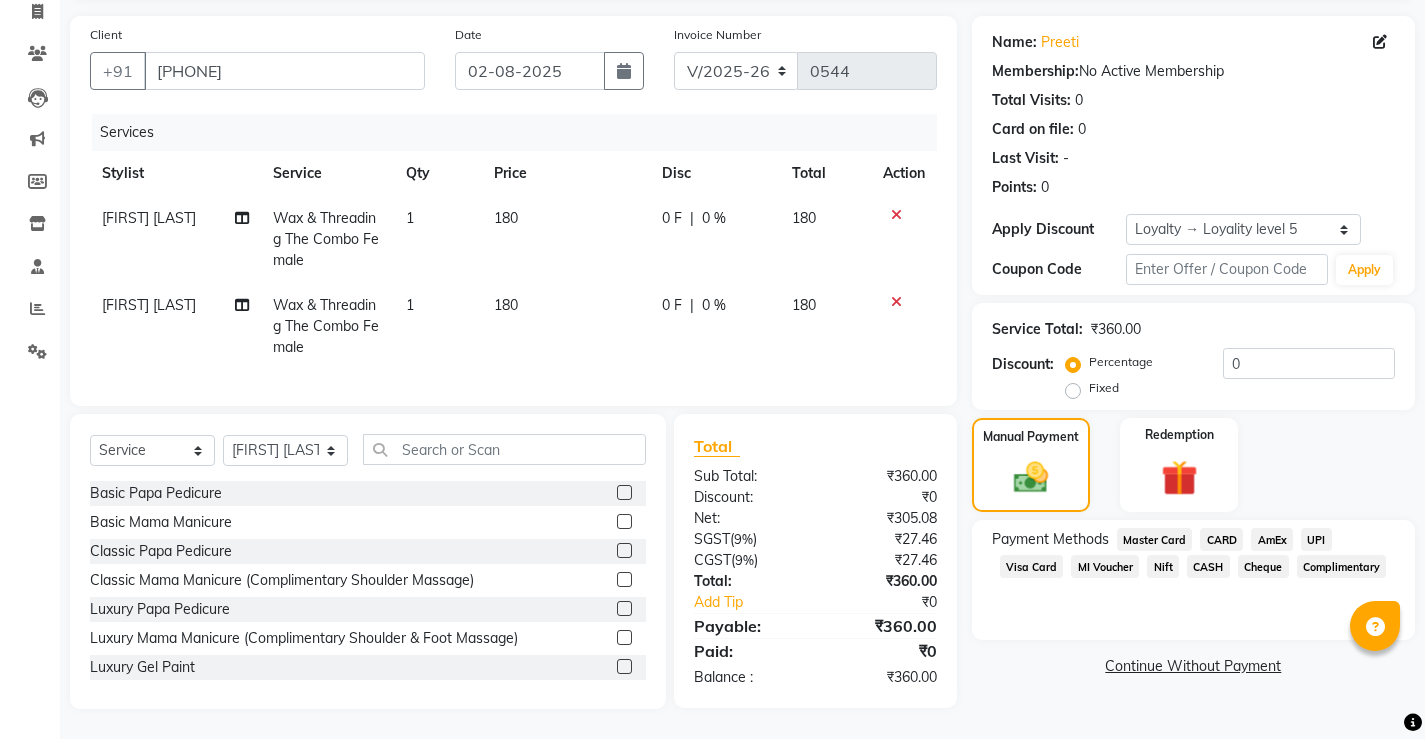 click on "CASH" 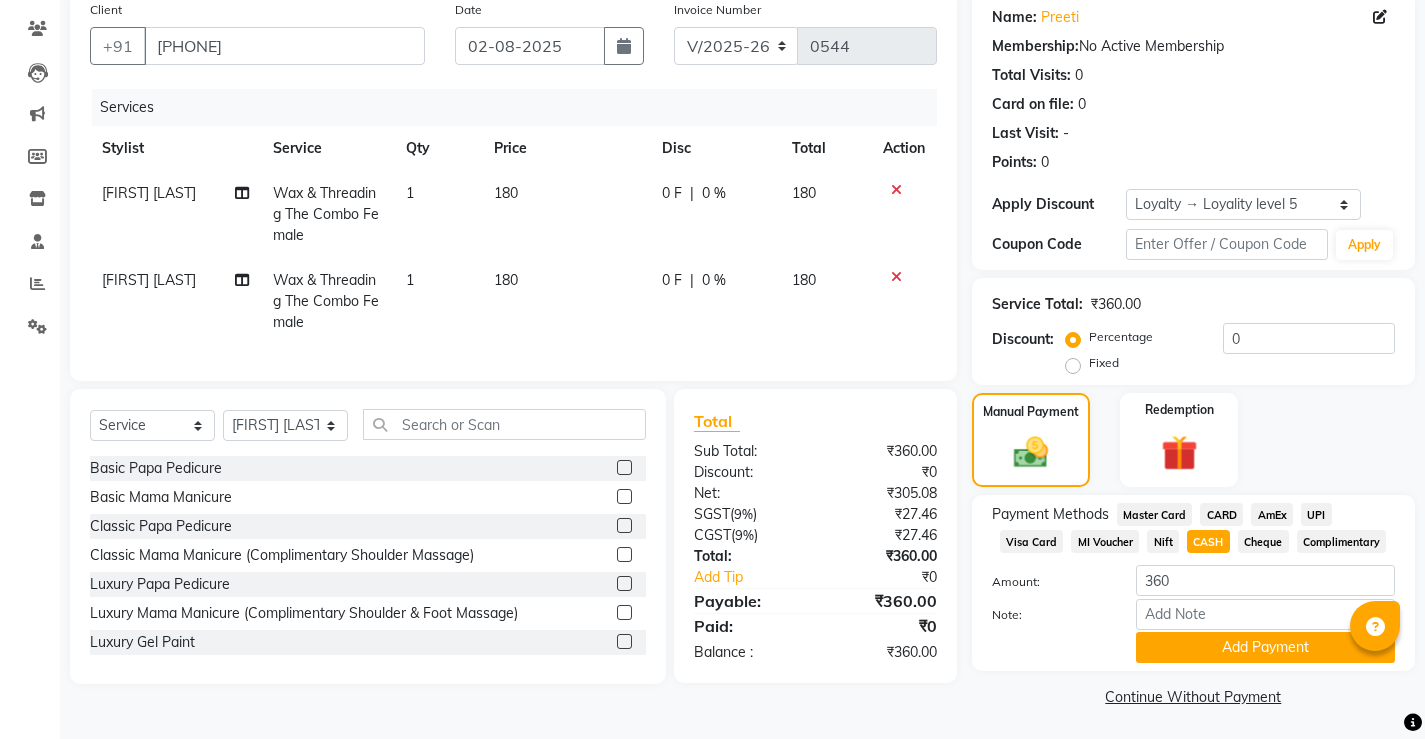 scroll, scrollTop: 162, scrollLeft: 0, axis: vertical 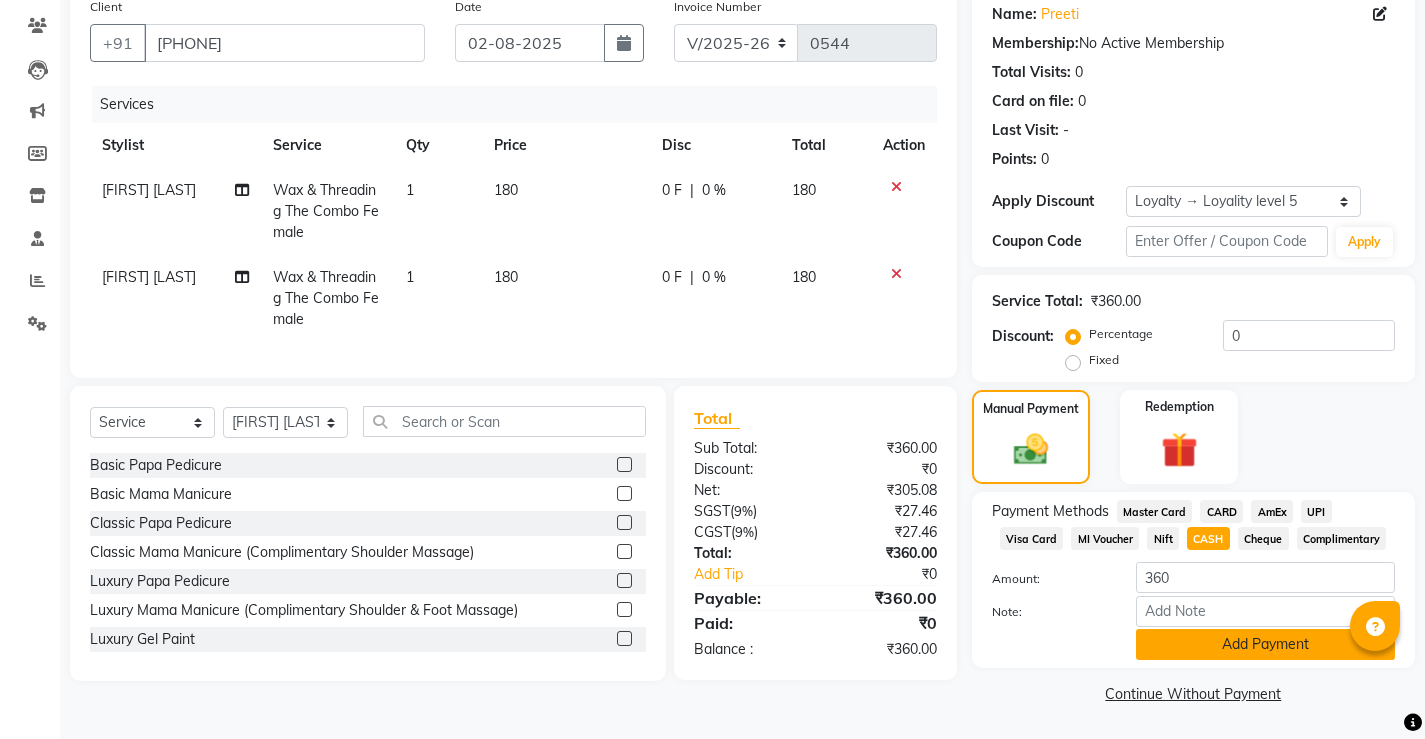 click on "Add Payment" 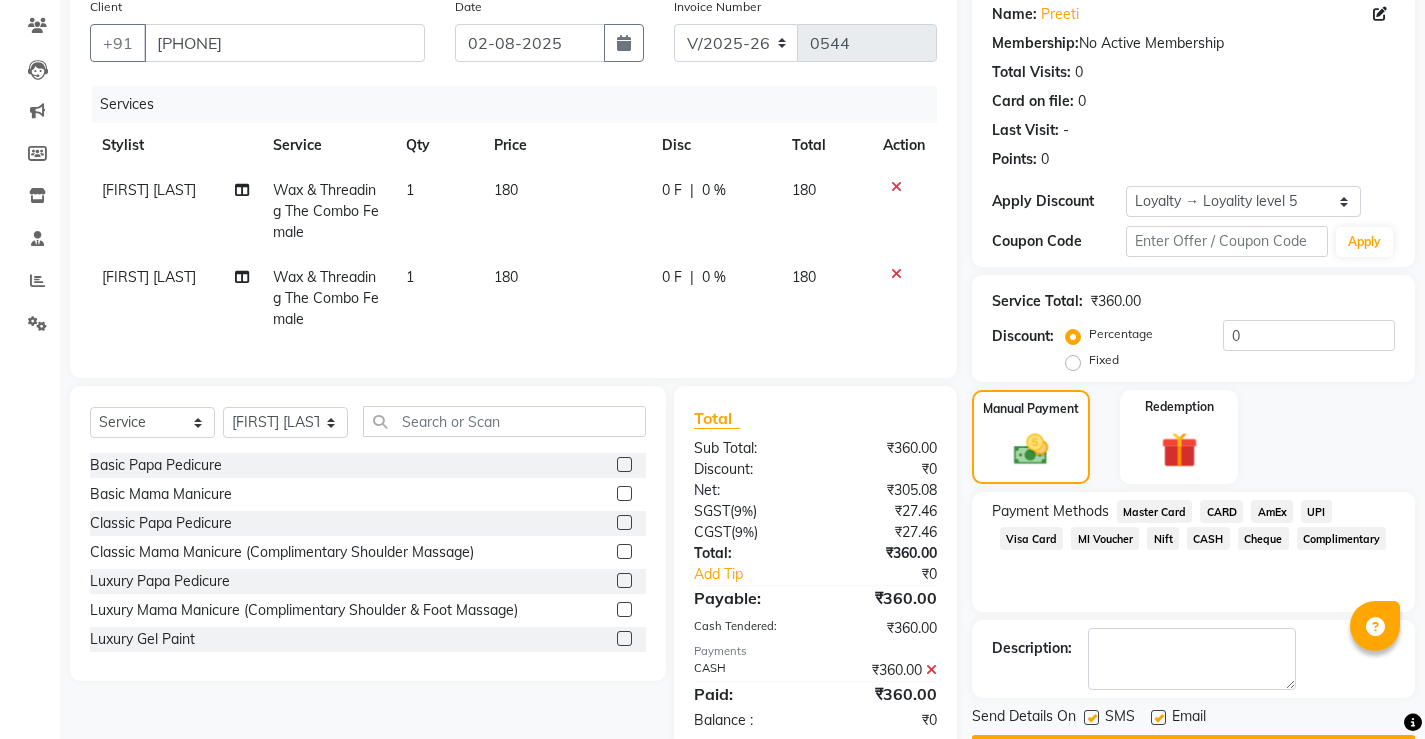 scroll, scrollTop: 318, scrollLeft: 0, axis: vertical 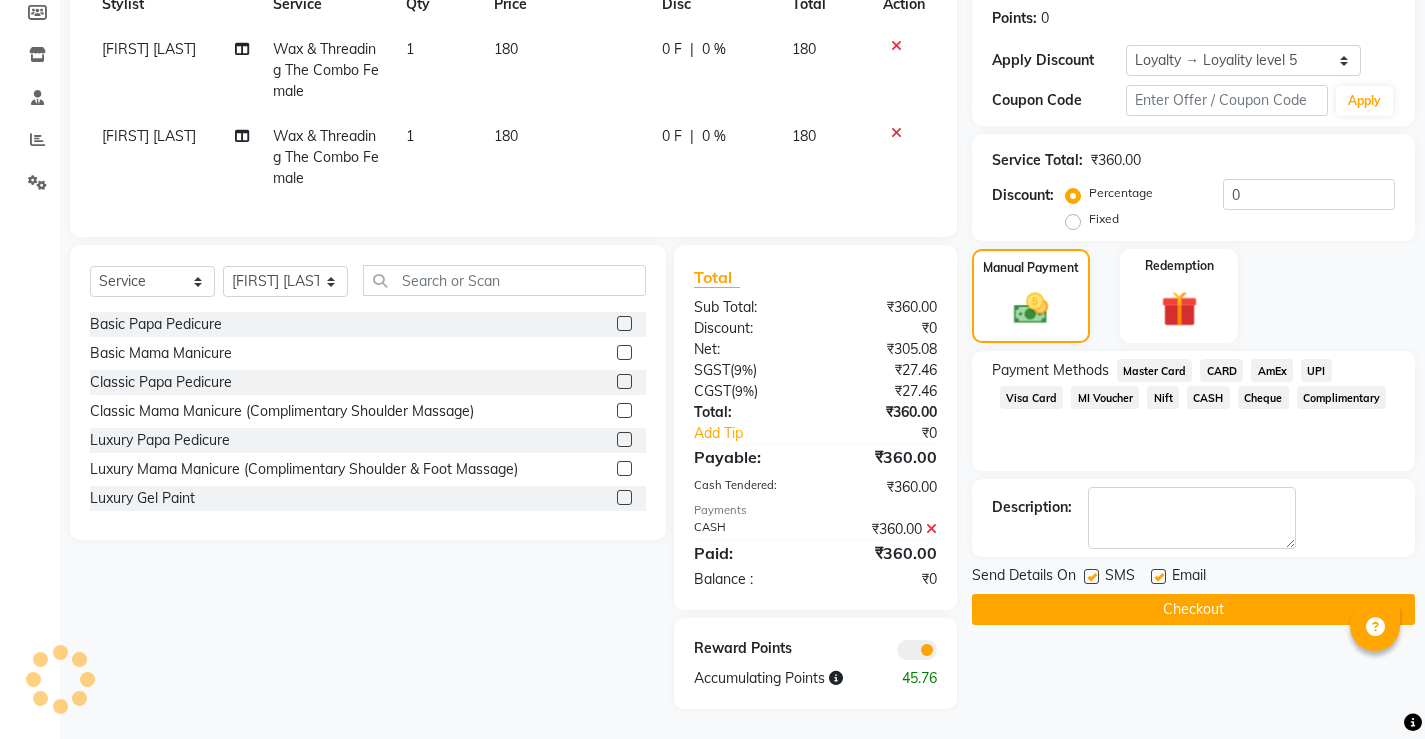 click on "Checkout" 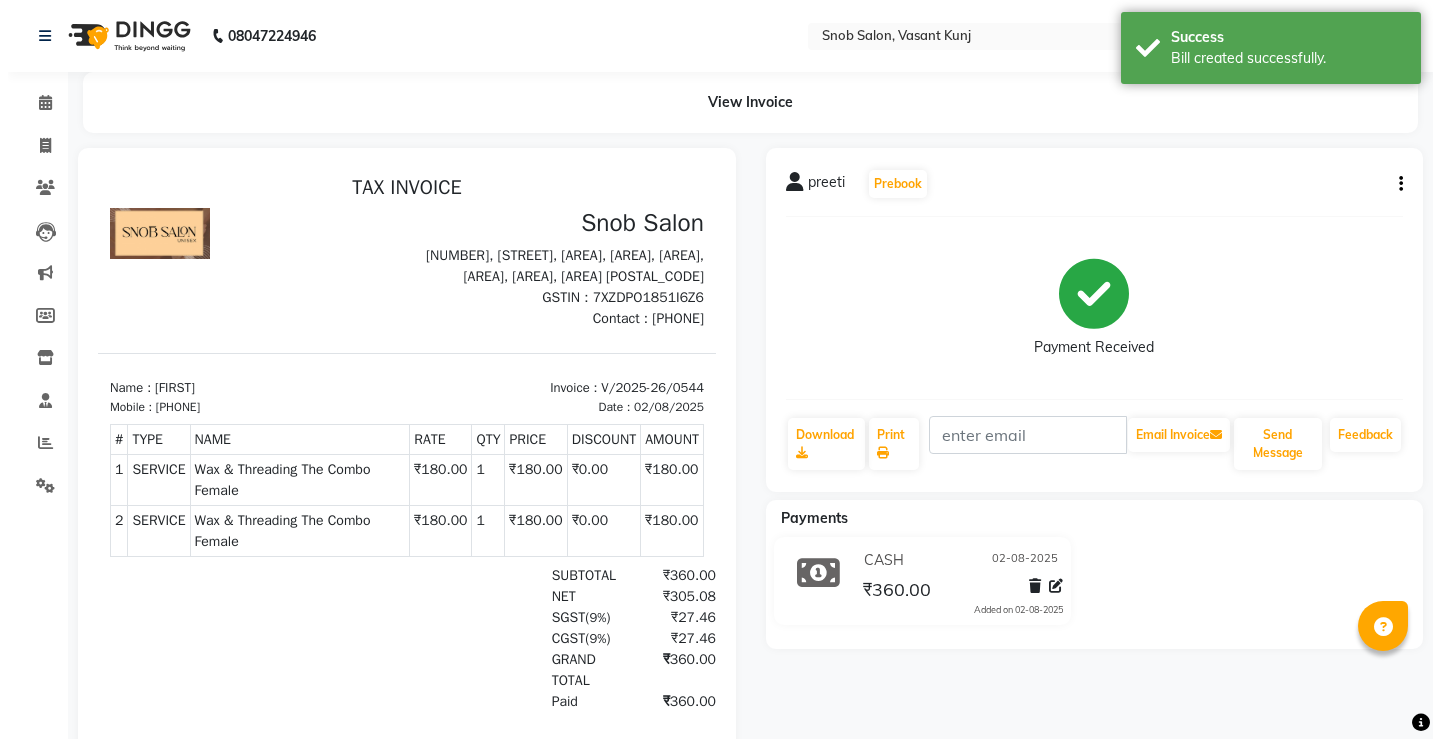 scroll, scrollTop: 0, scrollLeft: 0, axis: both 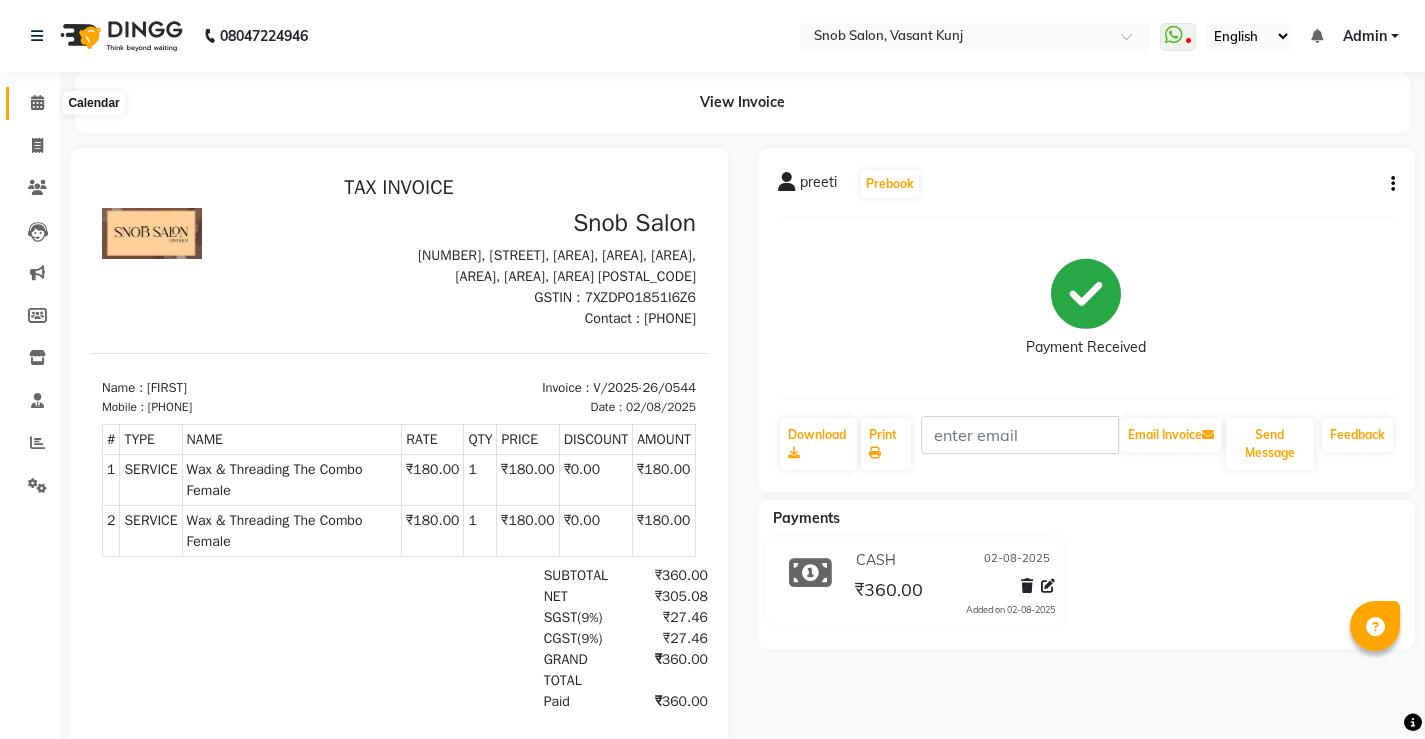 click 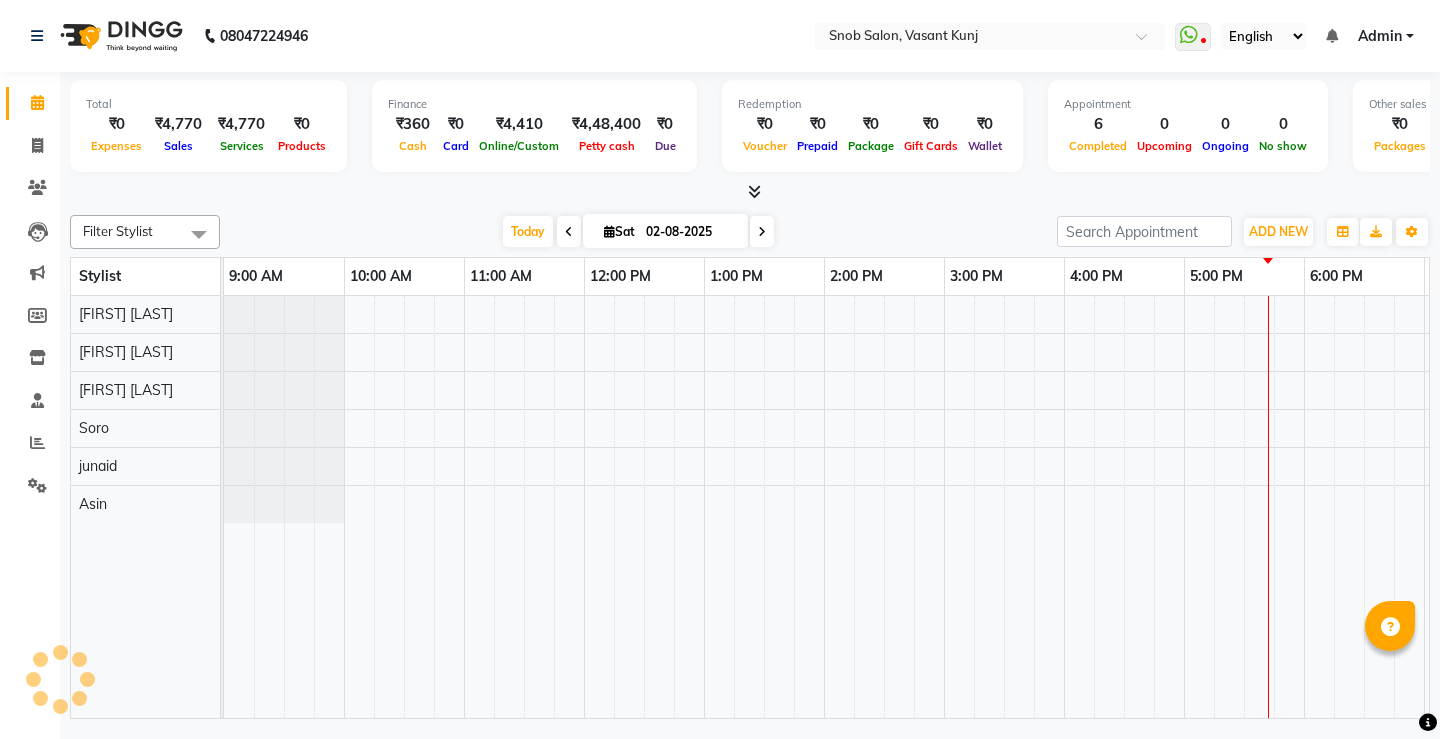 scroll, scrollTop: 0, scrollLeft: 355, axis: horizontal 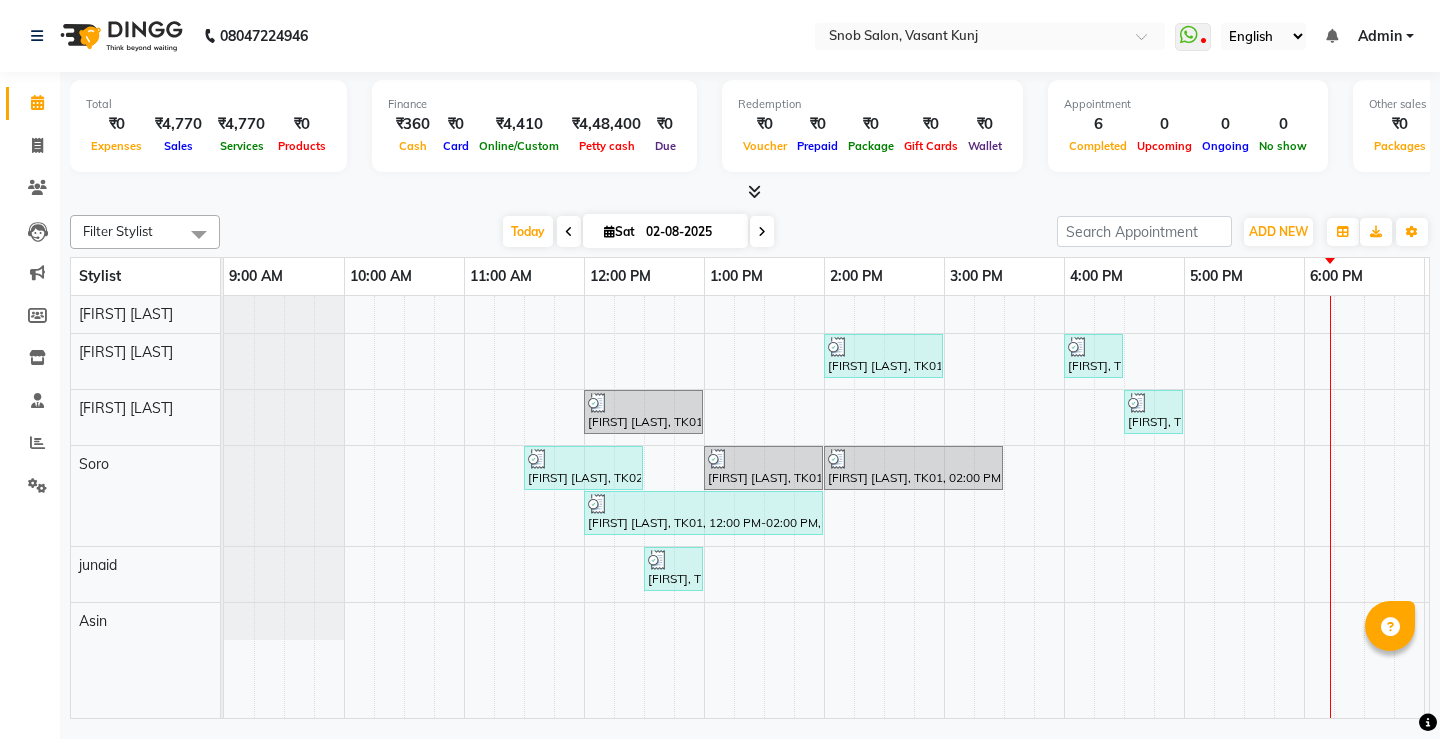 click at bounding box center [762, 232] 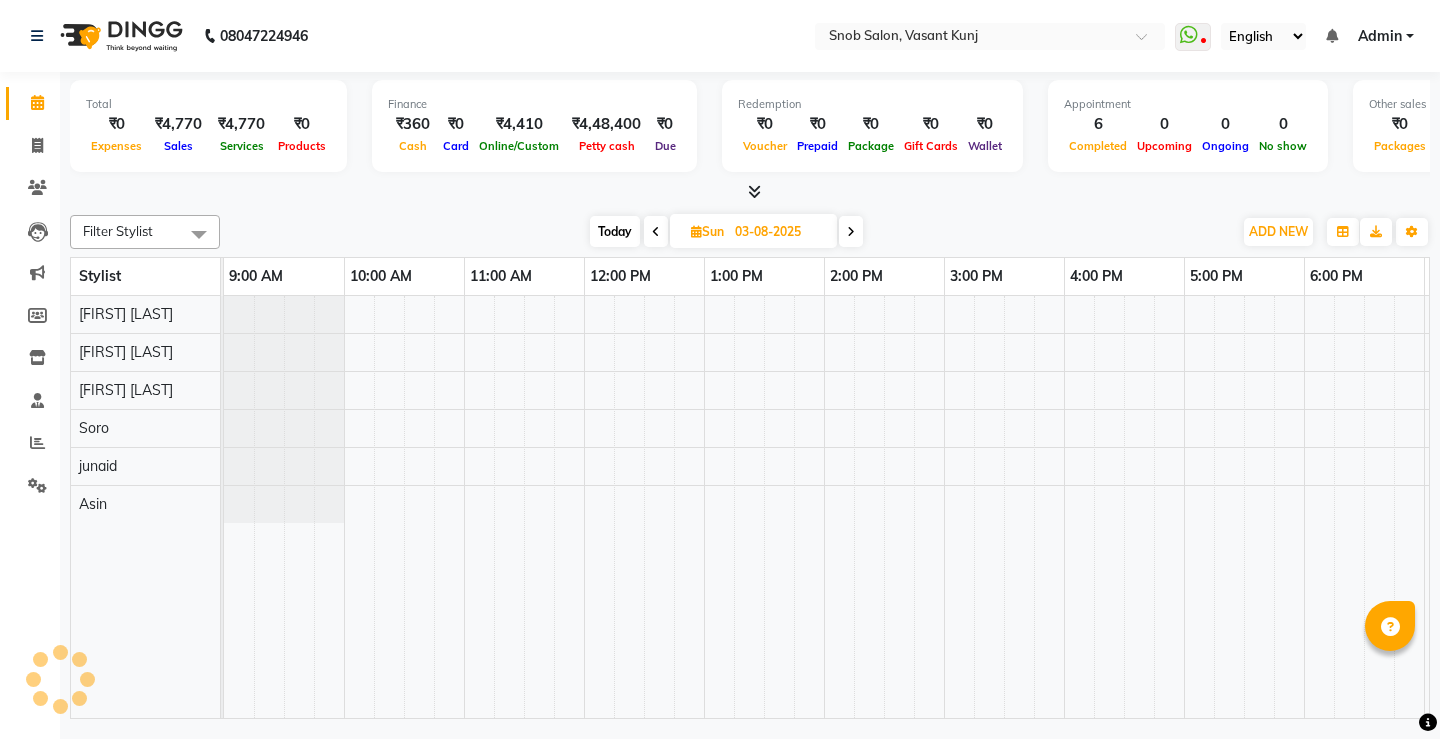 scroll, scrollTop: 0, scrollLeft: 355, axis: horizontal 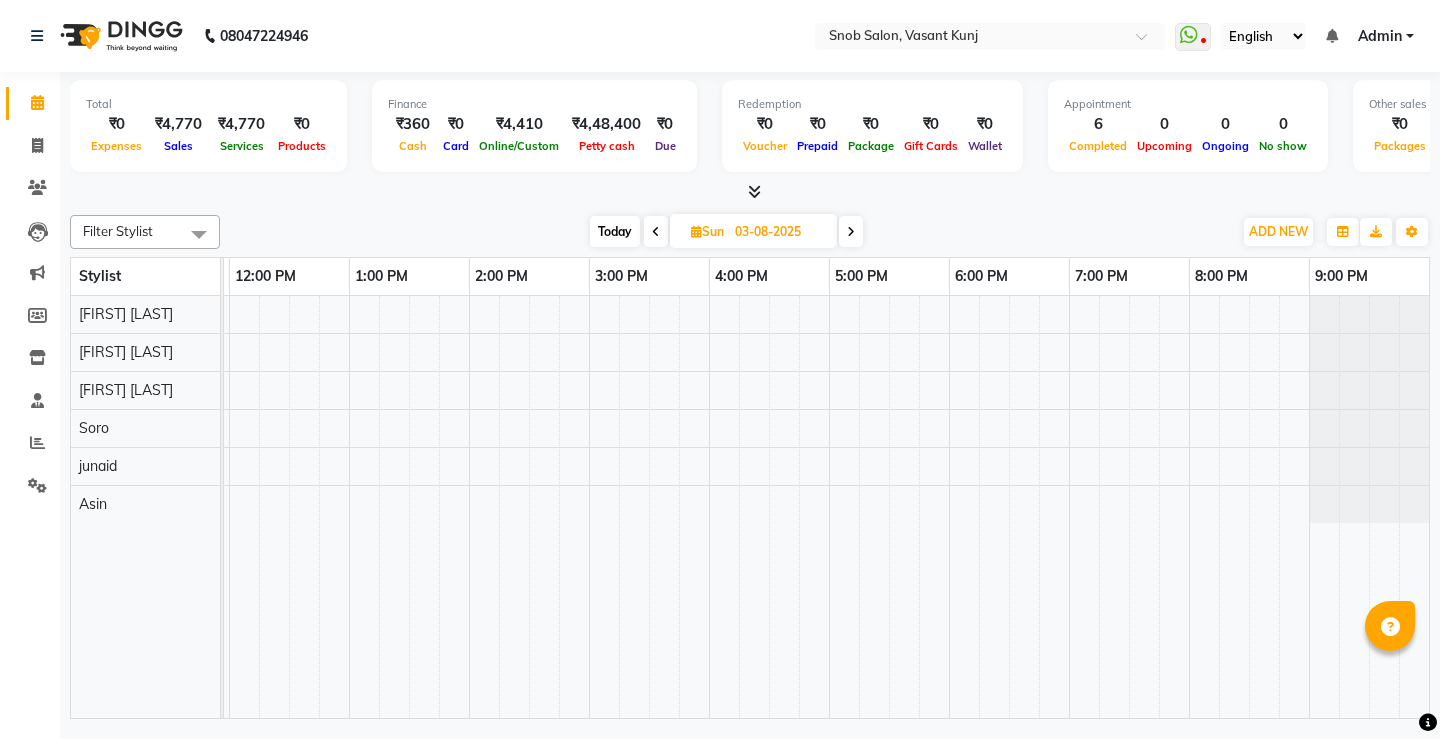 click at bounding box center (851, 232) 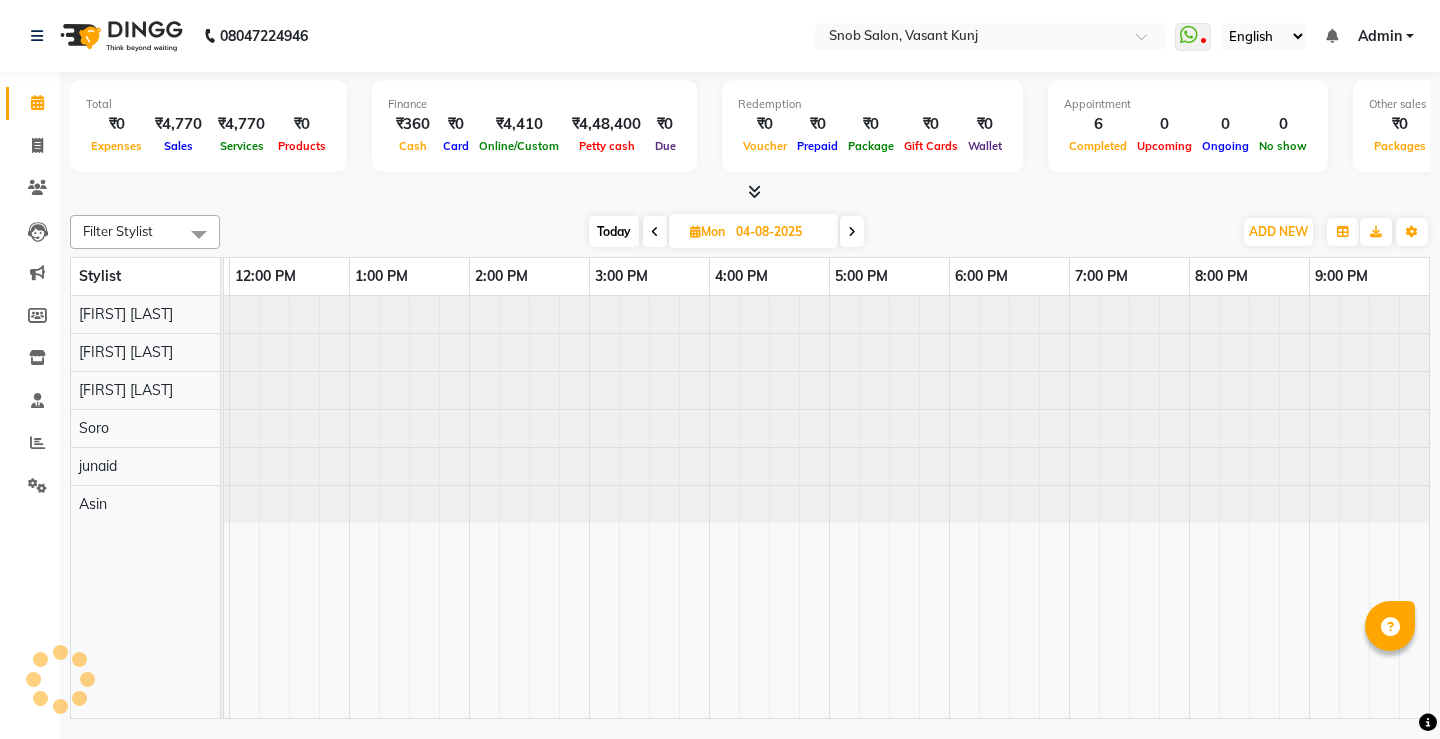 scroll, scrollTop: 0, scrollLeft: 0, axis: both 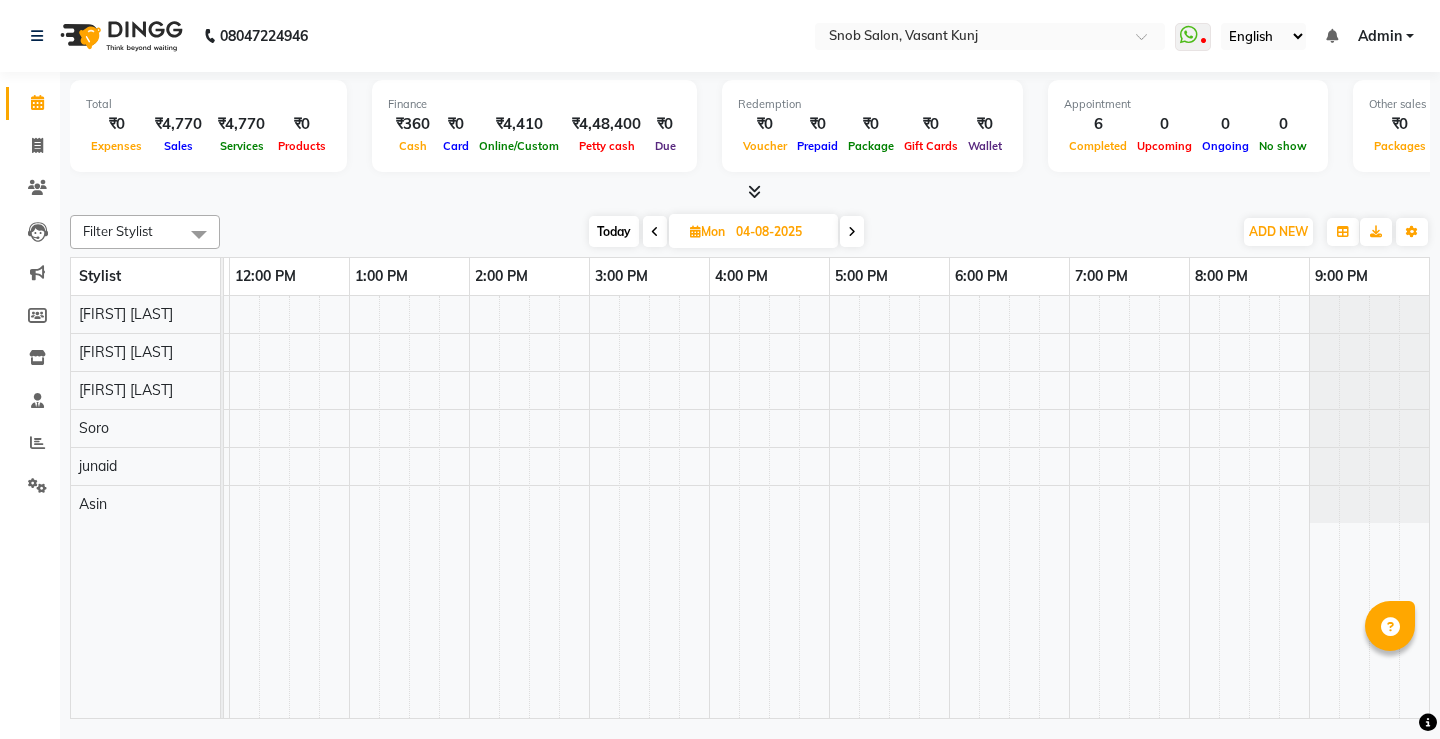 click at bounding box center (649, 507) 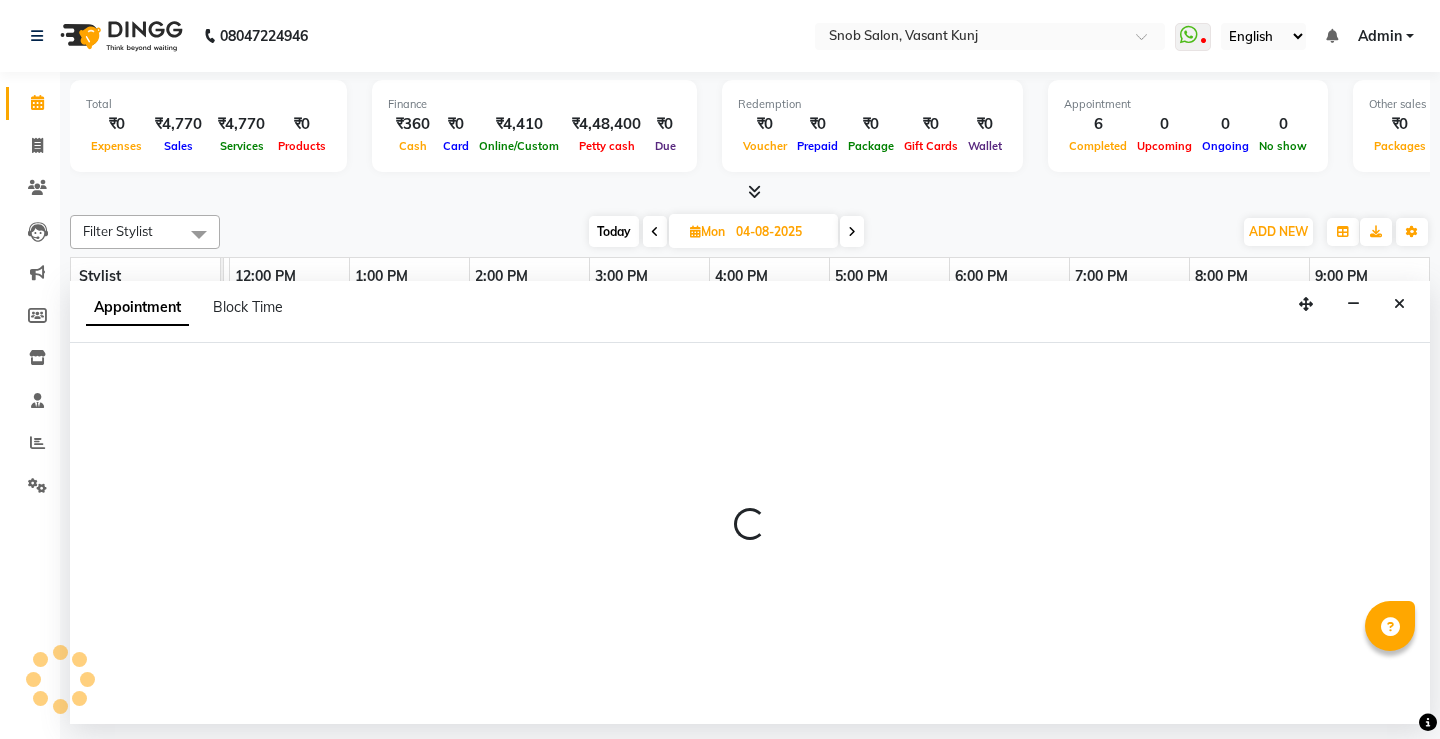 select on "[POSTAL_CODE]" 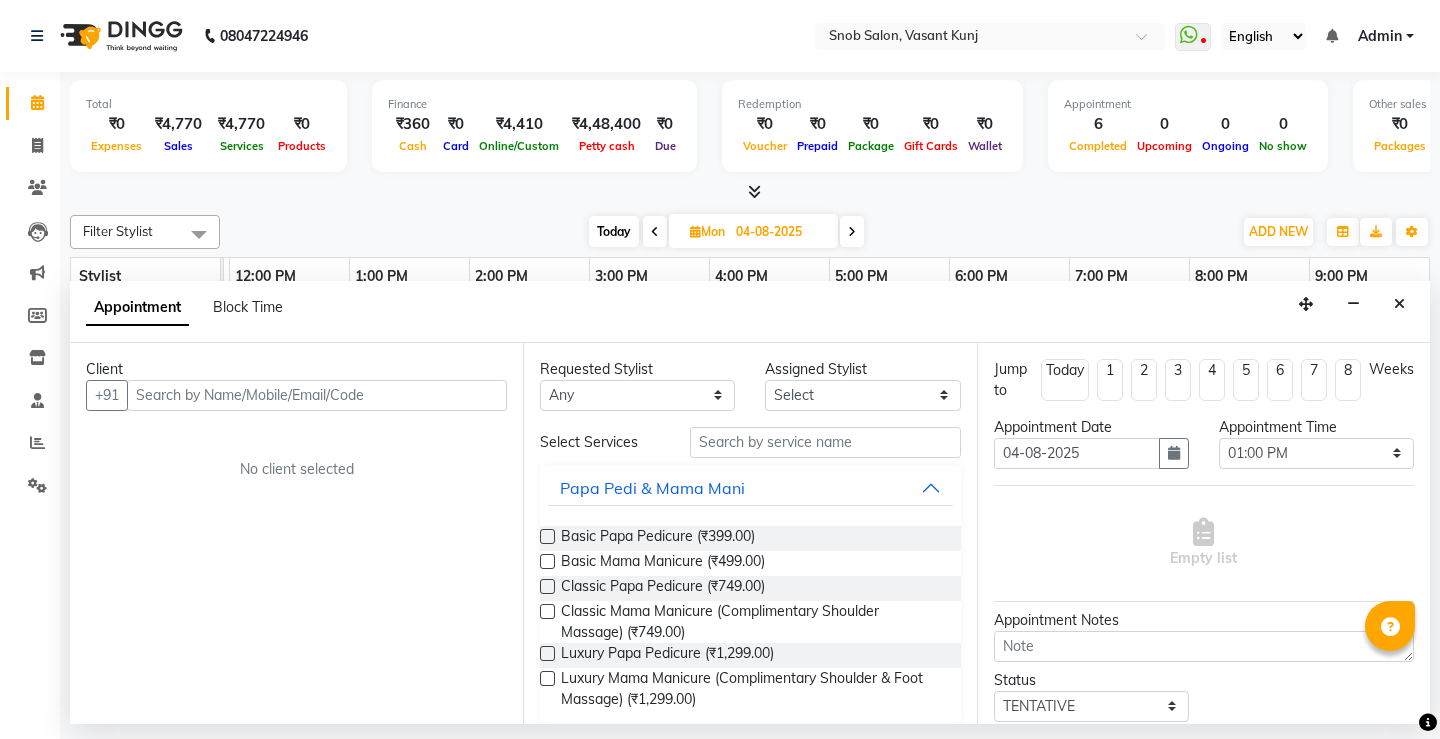 click at bounding box center [317, 395] 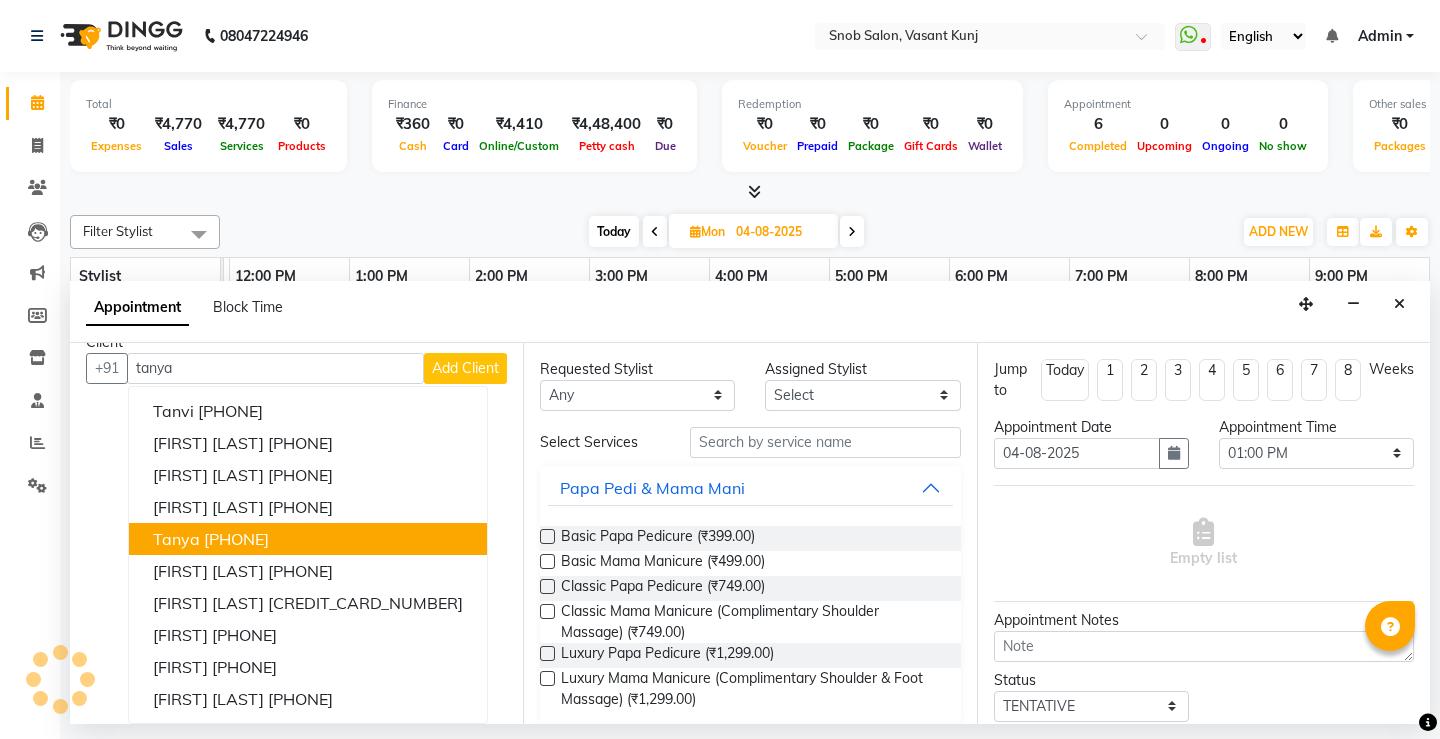 scroll, scrollTop: 0, scrollLeft: 0, axis: both 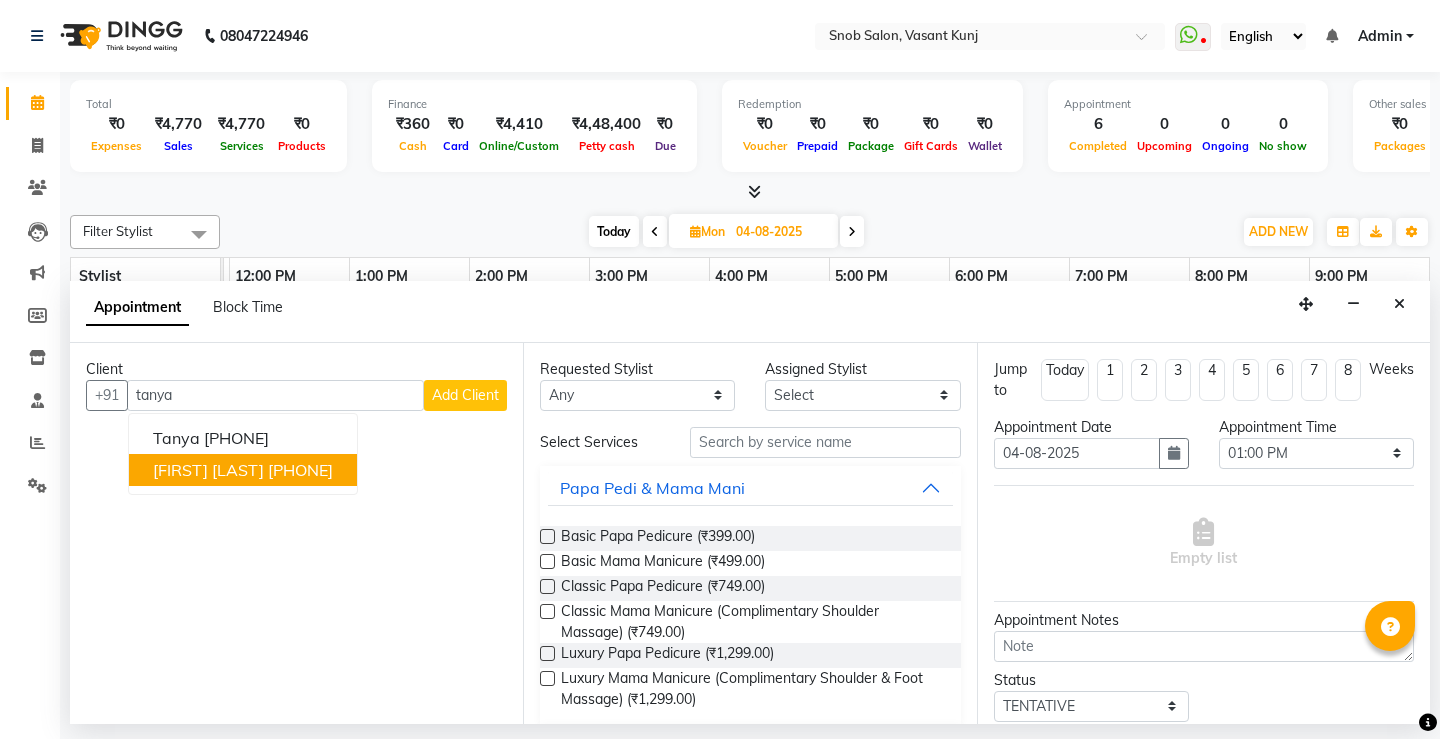 click on "[PHONE]" at bounding box center (300, 470) 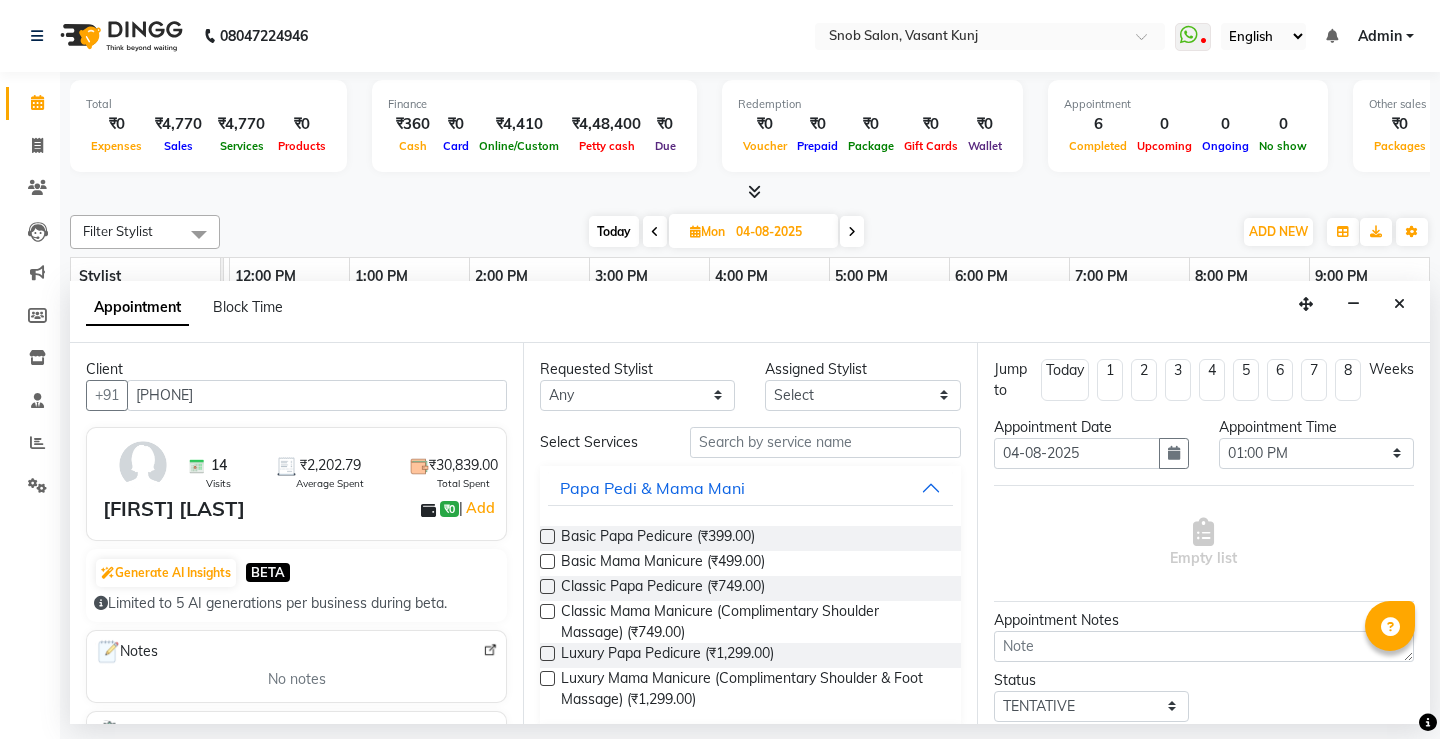 type on "[PHONE]" 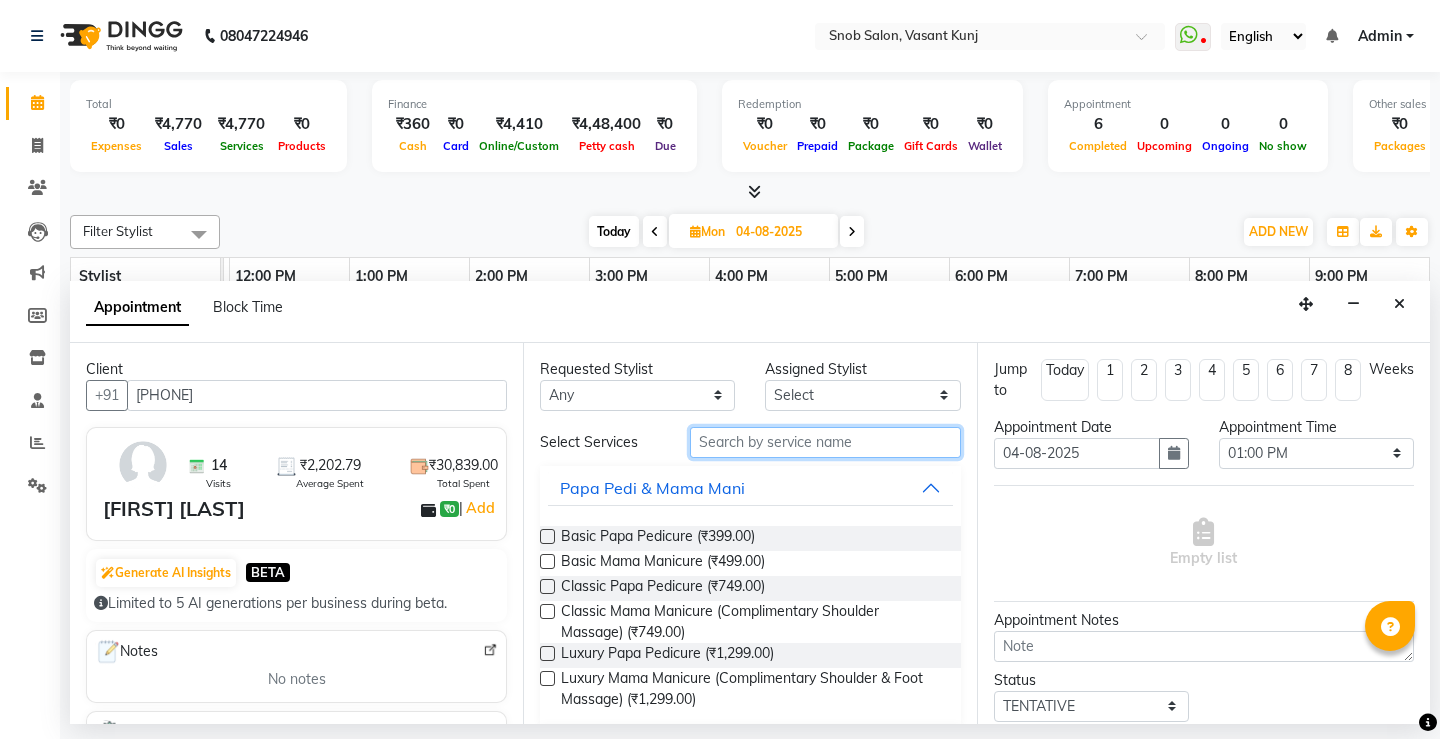 click at bounding box center [825, 442] 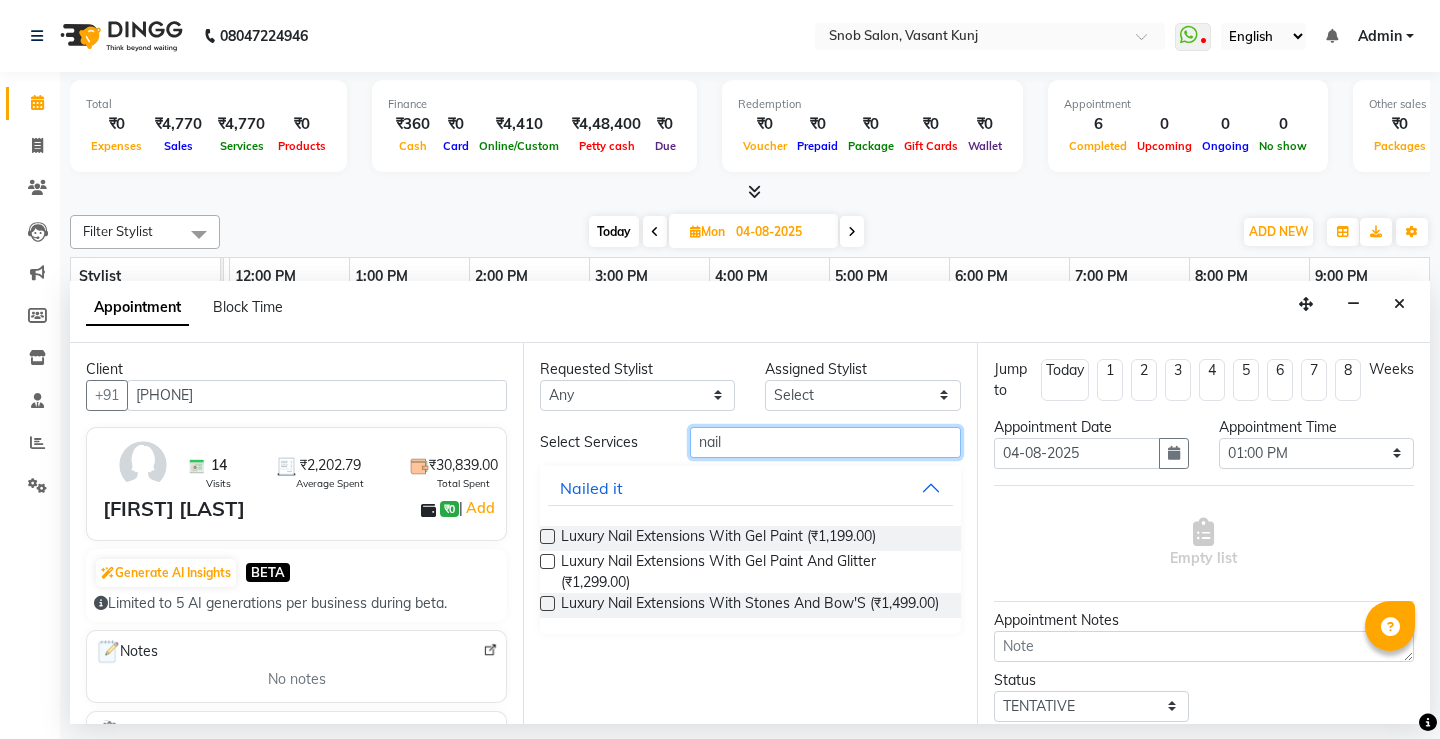 type on "nail" 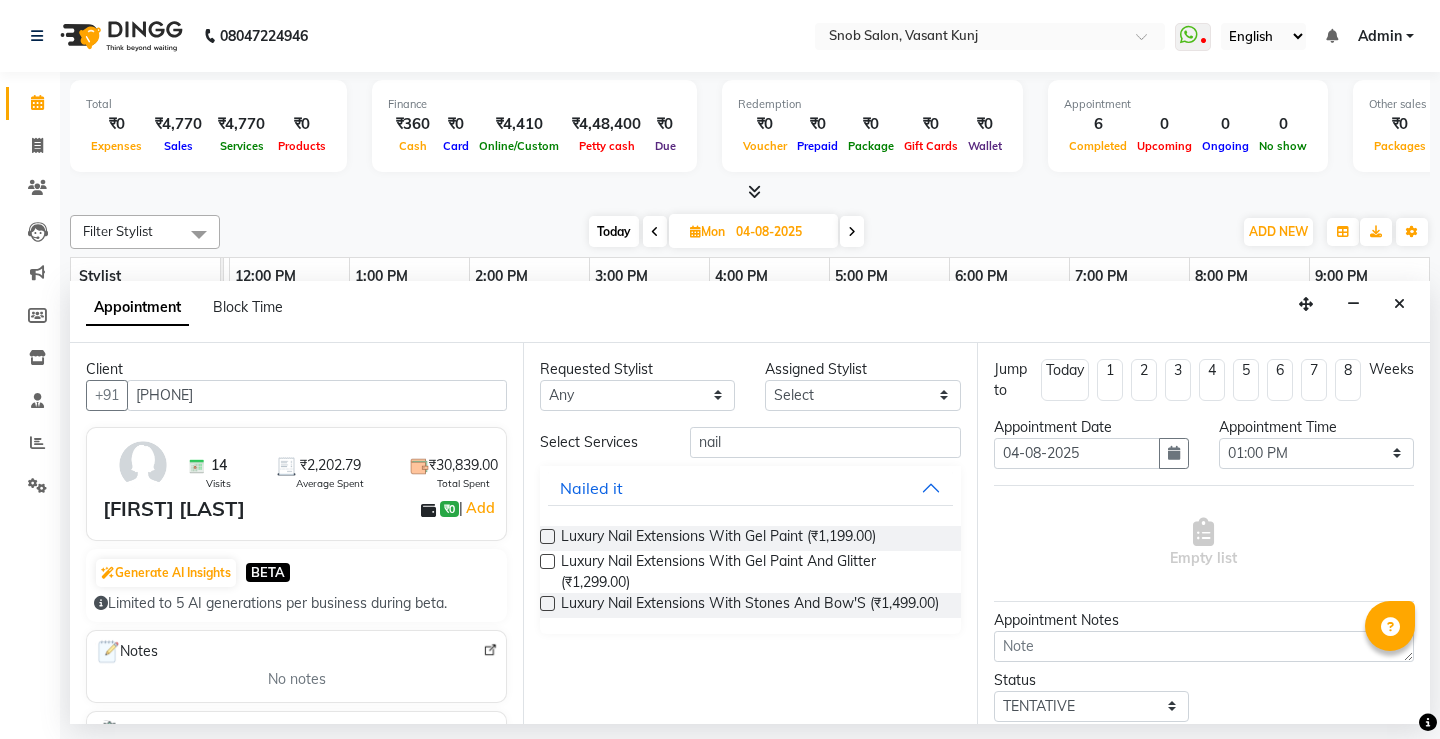 click at bounding box center [547, 536] 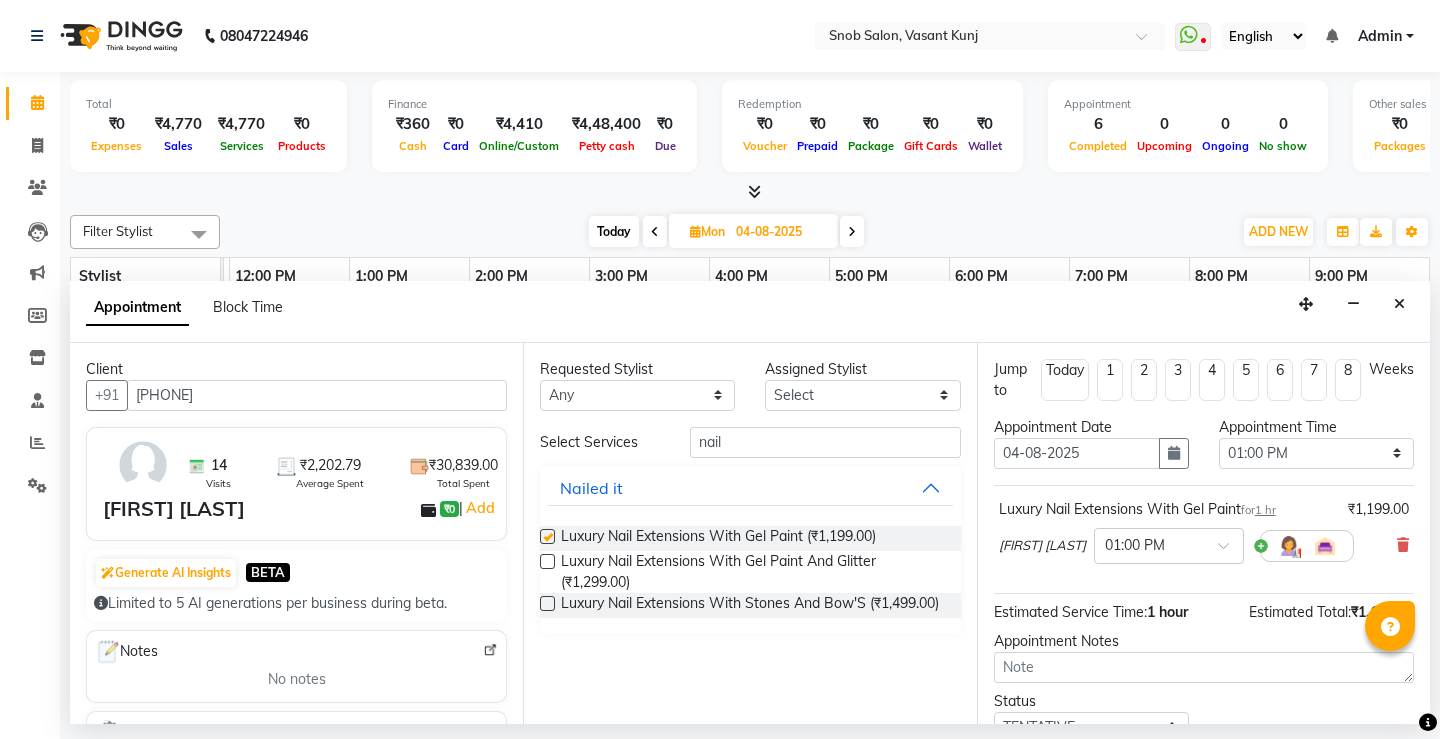 checkbox on "false" 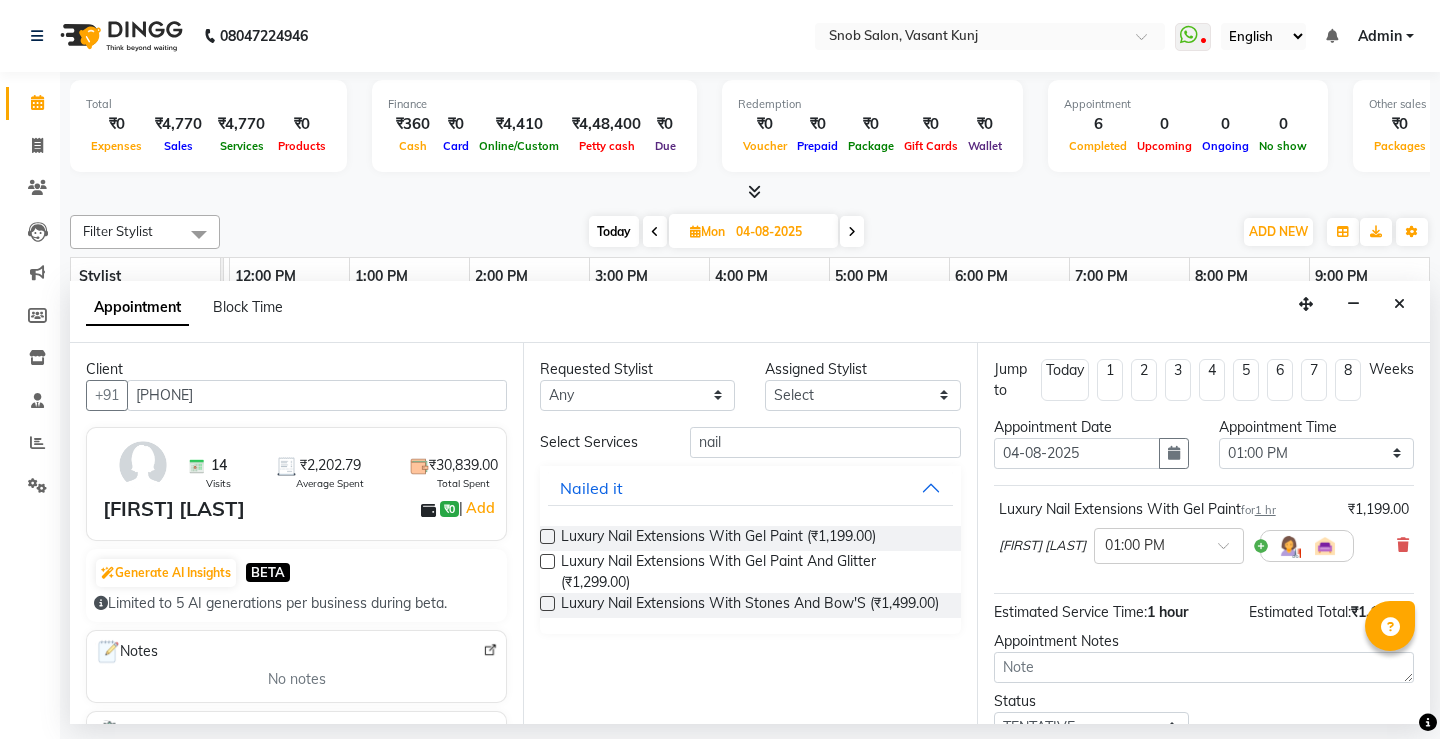 scroll, scrollTop: 145, scrollLeft: 0, axis: vertical 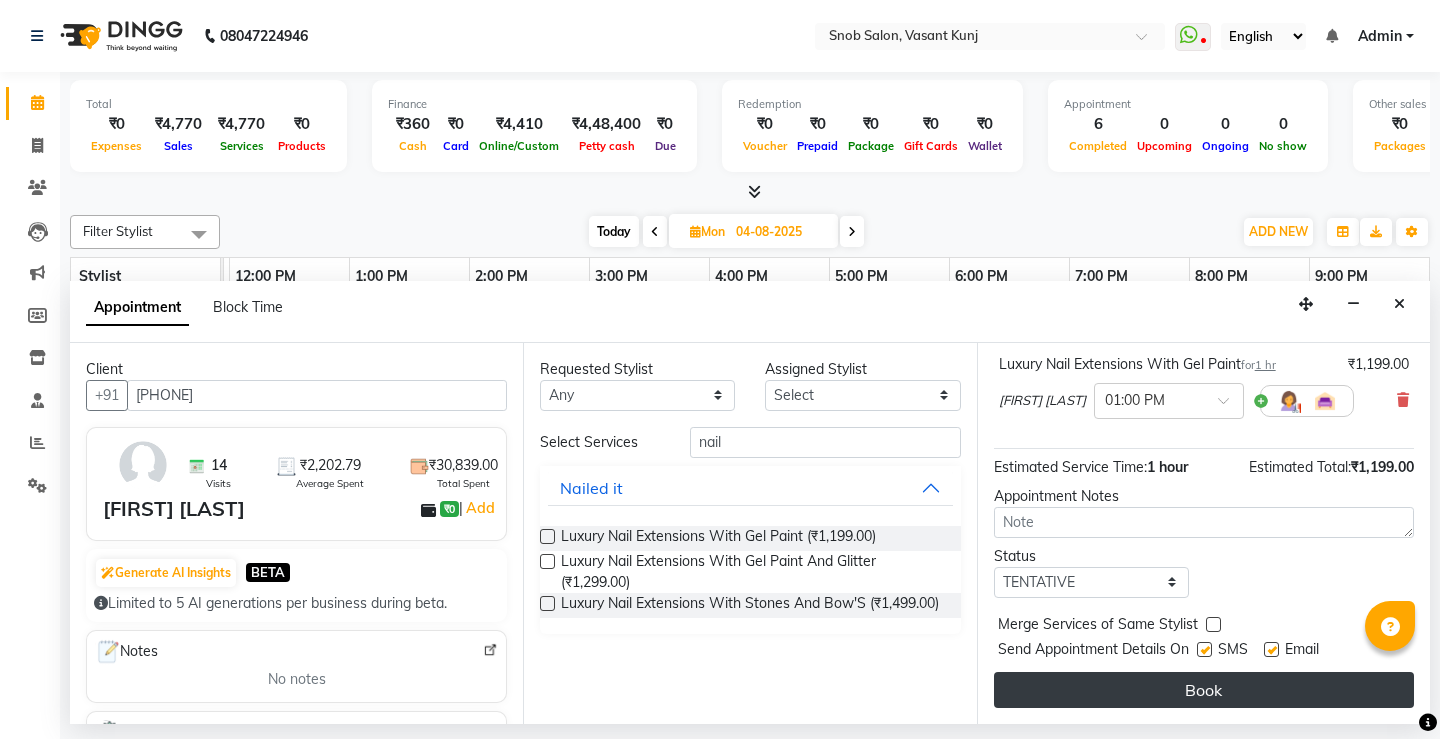 click on "Book" at bounding box center (1204, 690) 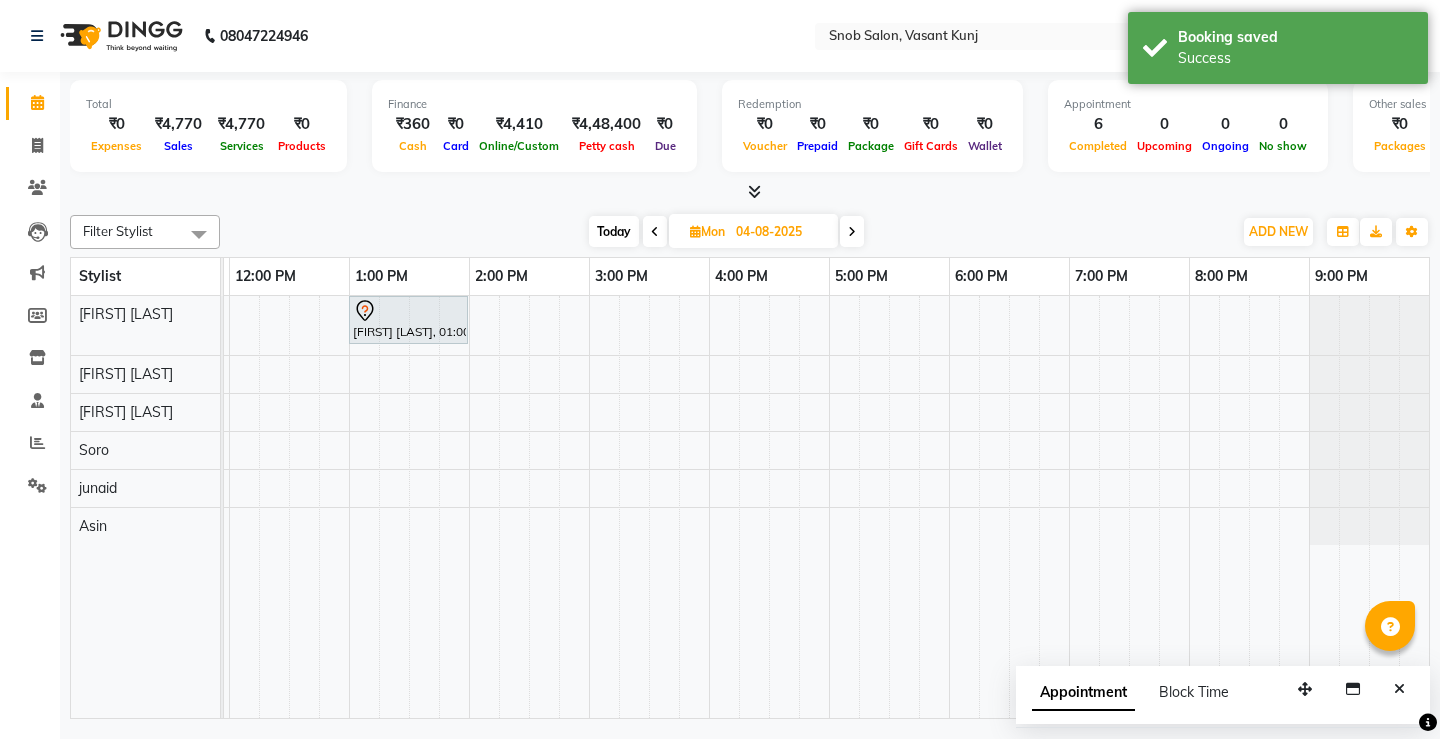click on "Today" at bounding box center [614, 231] 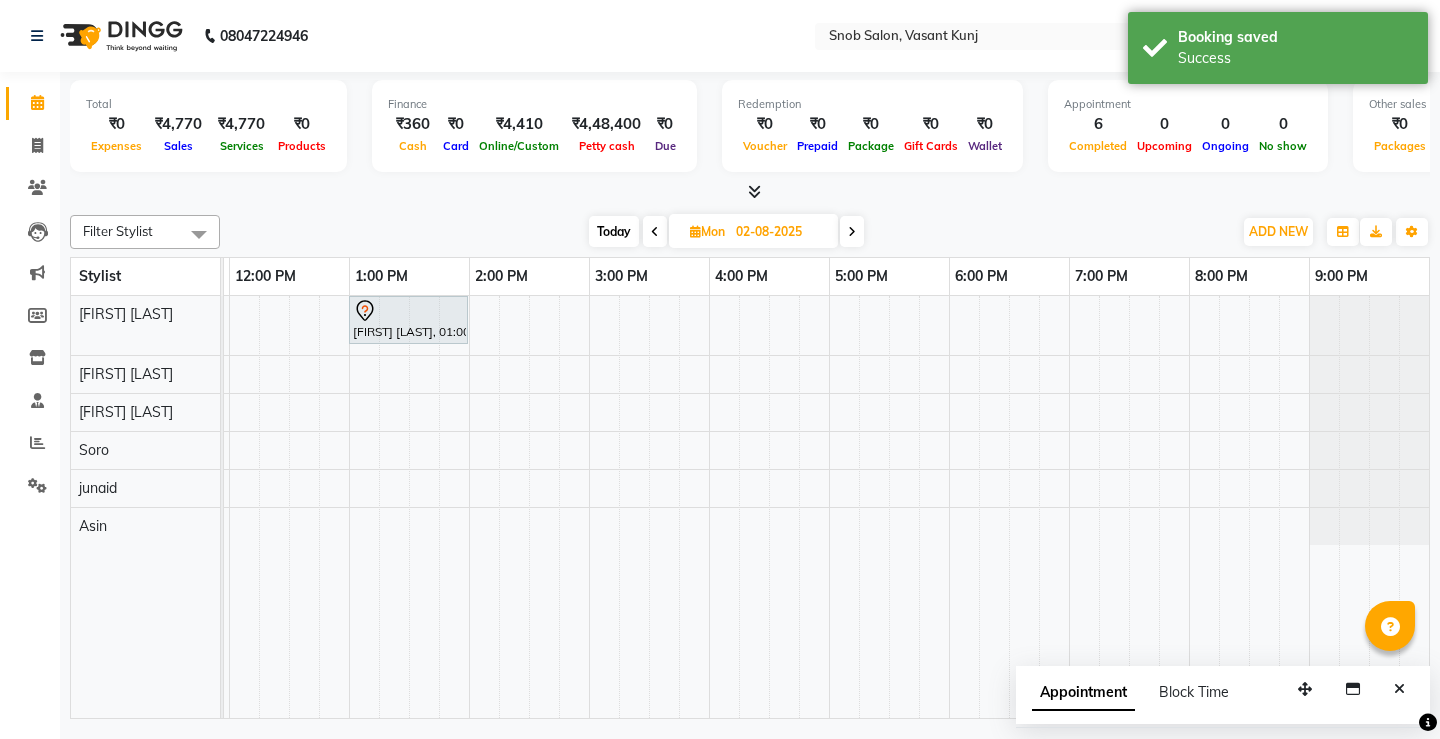 scroll, scrollTop: 0, scrollLeft: 0, axis: both 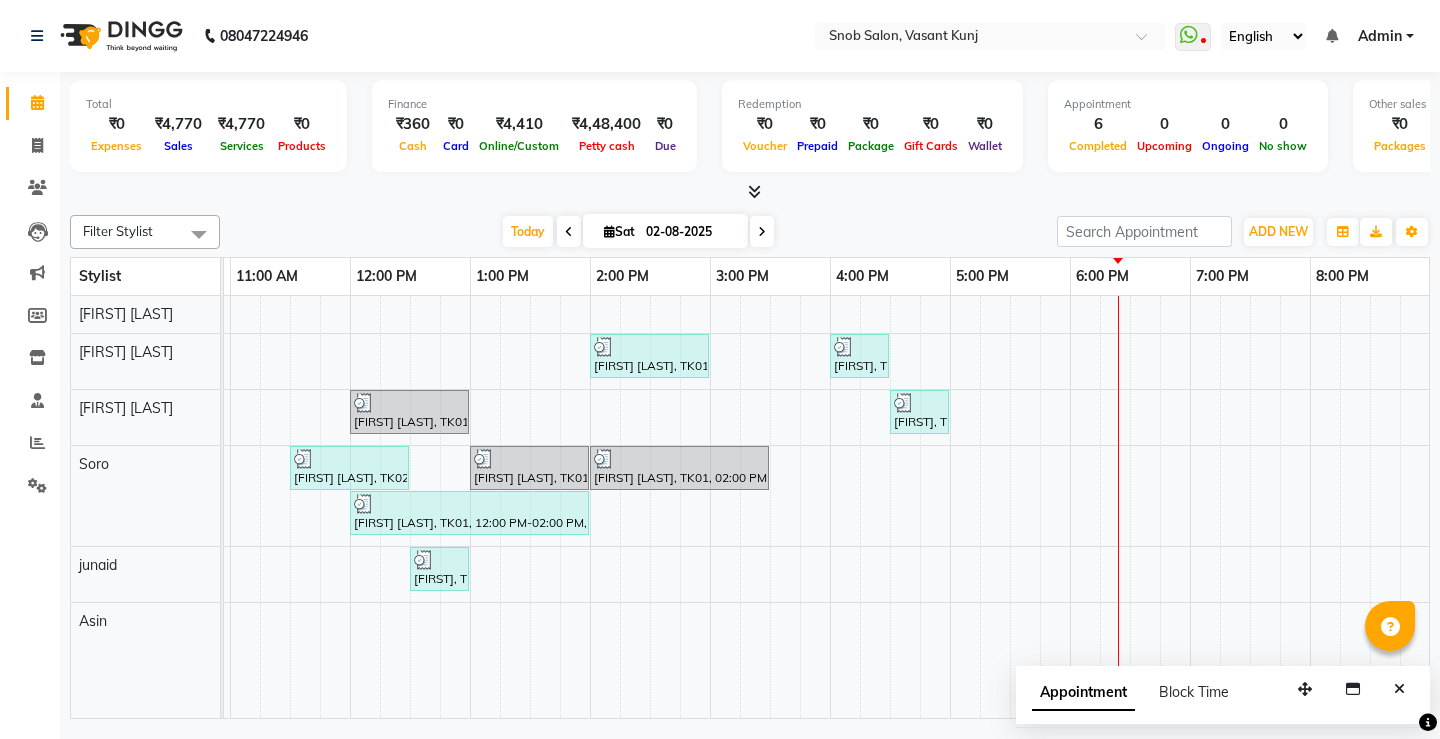 click on "[FIRST] [LAST], TK01, 02:00 PM-03:00 PM, Wax & Threading Hands And Legs Female [FIRST], TK04, 04:00 PM-04:30 PM, Wax & Threading The Combo Female [FIRST] [LAST], TK01, 12:00 PM-01:00 PM, Wax & Threading Hands And Legs Female [FIRST], TK04, 04:30 PM-05:00 PM, Wax & Threading The Combo Female [FIRST] [LAST], TK02, 11:30 AM-12:30 PM, Shampoo + Blow Dryer Female [FIRST] [LAST], TK01, 01:00 PM-02:00 PM, Shampoo + Blow Dryer Female [FIRST] [LAST], TK01, 02:00 PM-03:30 PM, Global Hair Color (S) Female [FIRST] [LAST], TK01, 12:00 PM-02:00 PM, Majirel Root Touch Up Female,Wax & Threading Bikini Wax Female [FIRST], TK03, 12:30 PM-01:00 PM, Hair Cut Male" at bounding box center [770, 507] 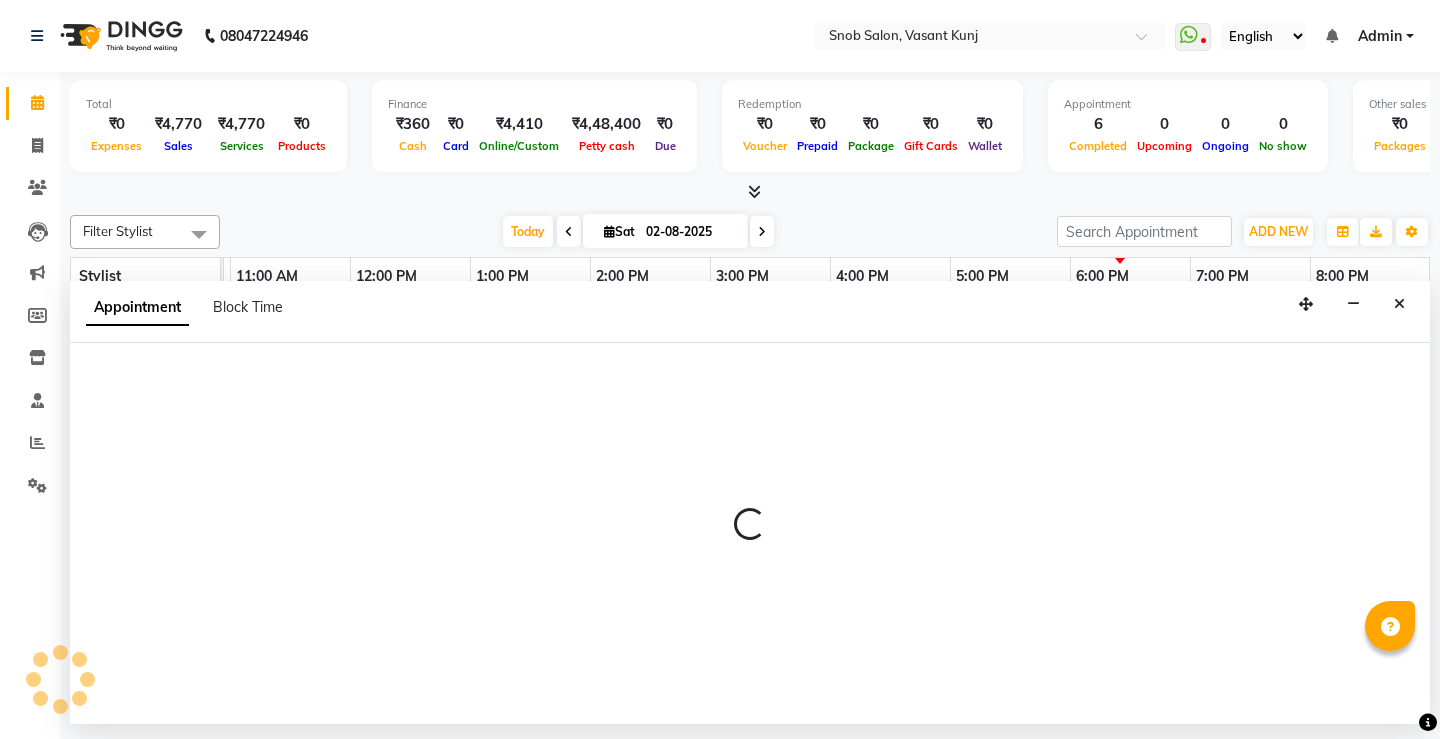 select on "62197" 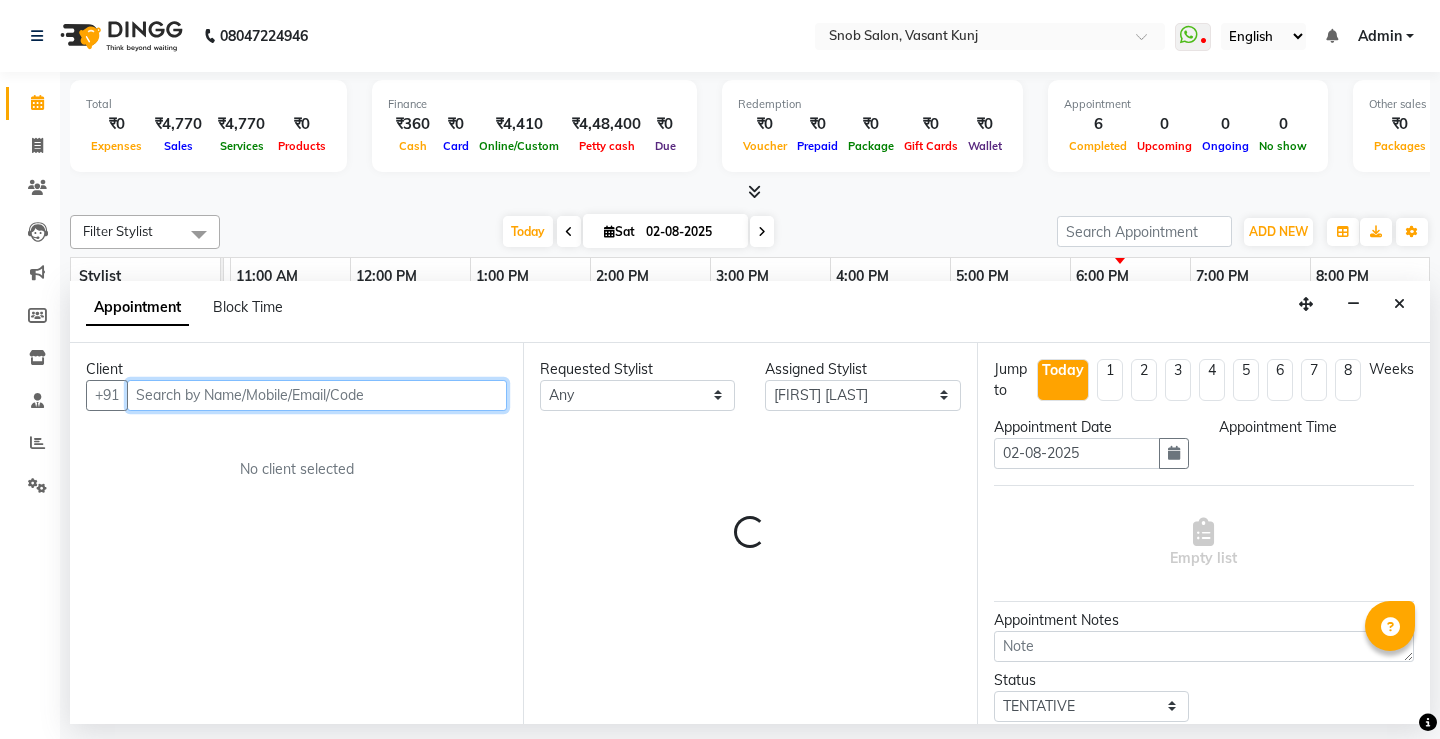 select on "930" 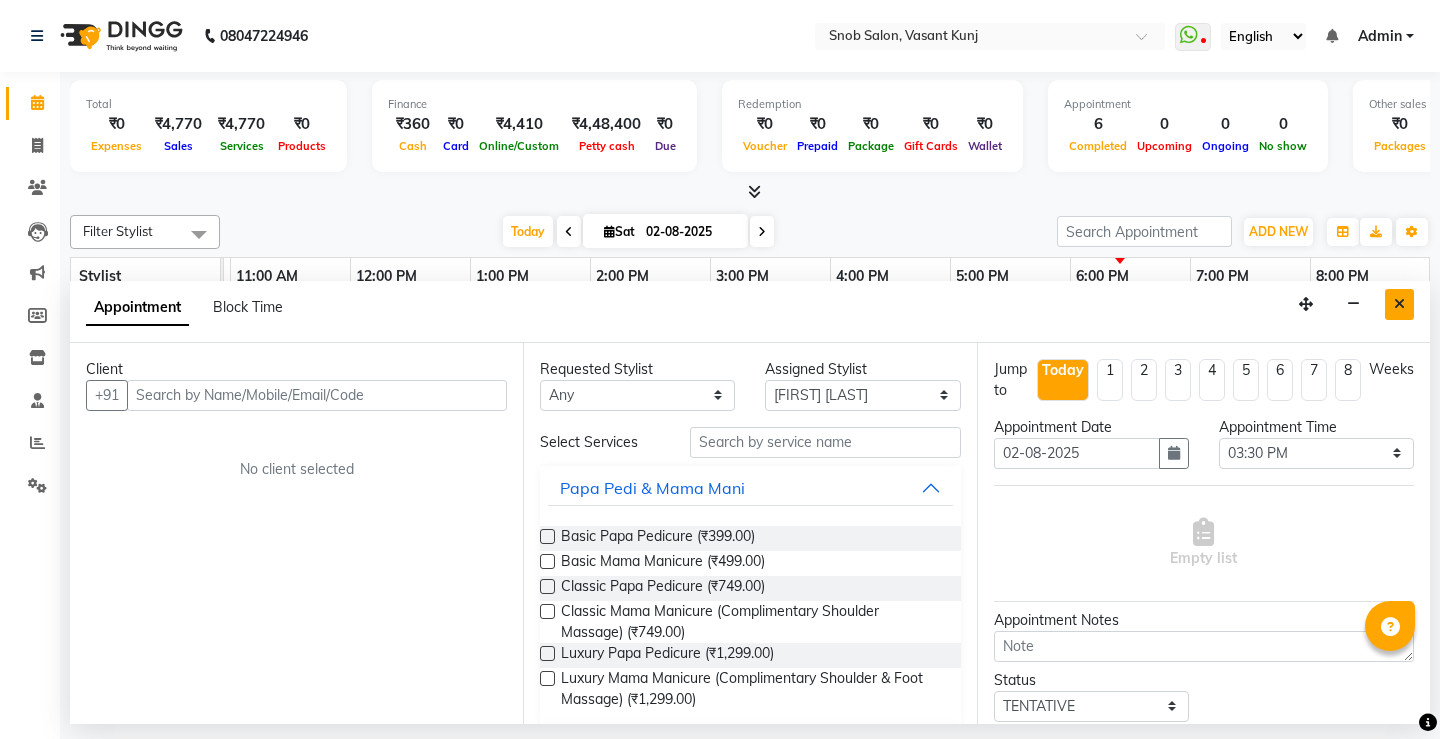 click at bounding box center (1399, 304) 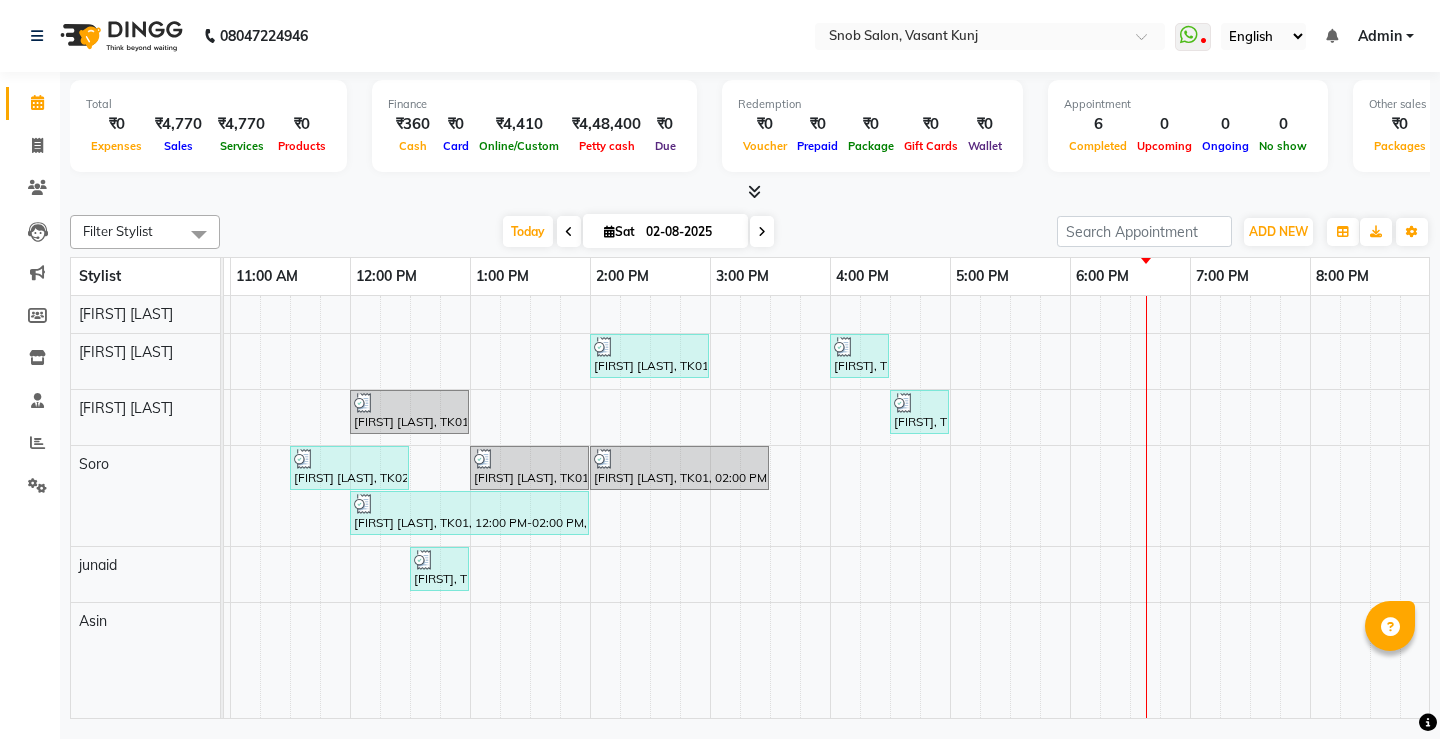 click at bounding box center (762, 232) 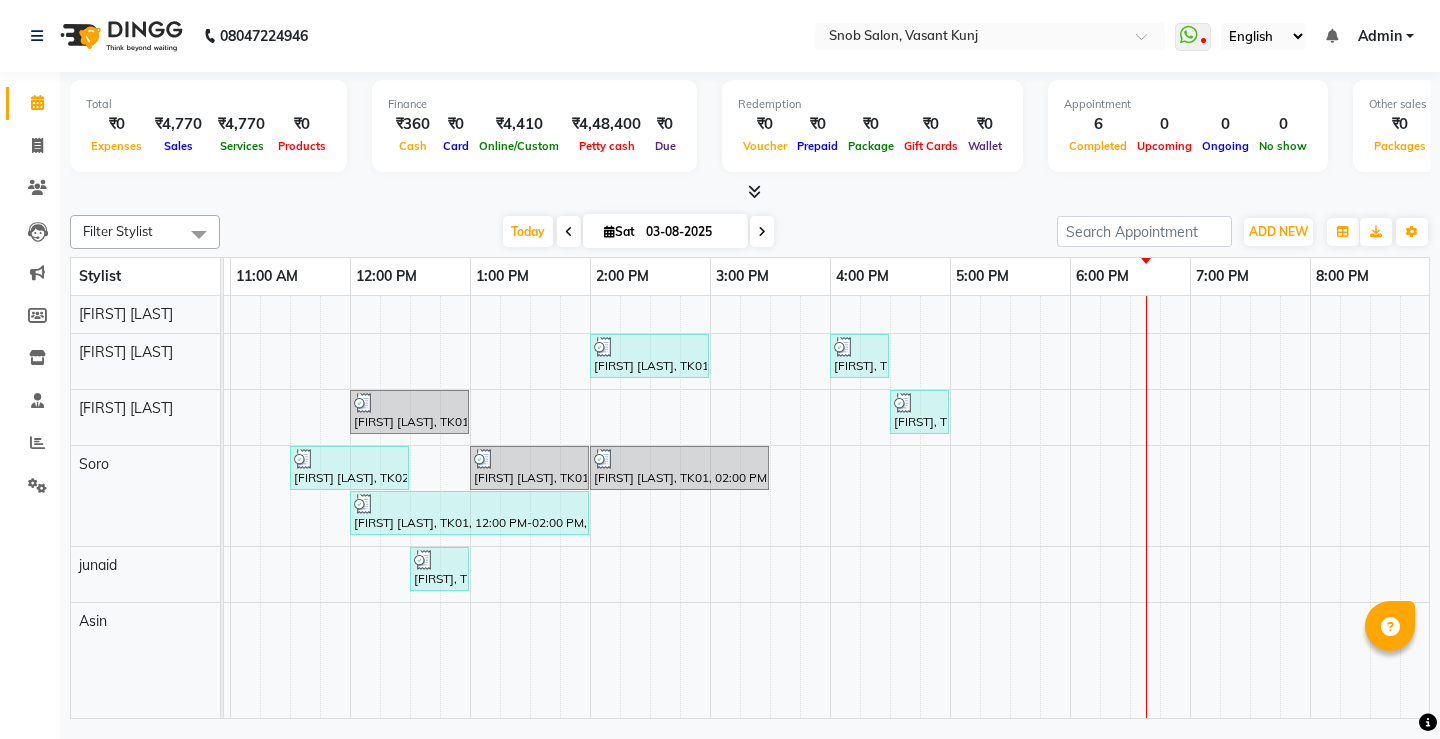 scroll, scrollTop: 0, scrollLeft: 0, axis: both 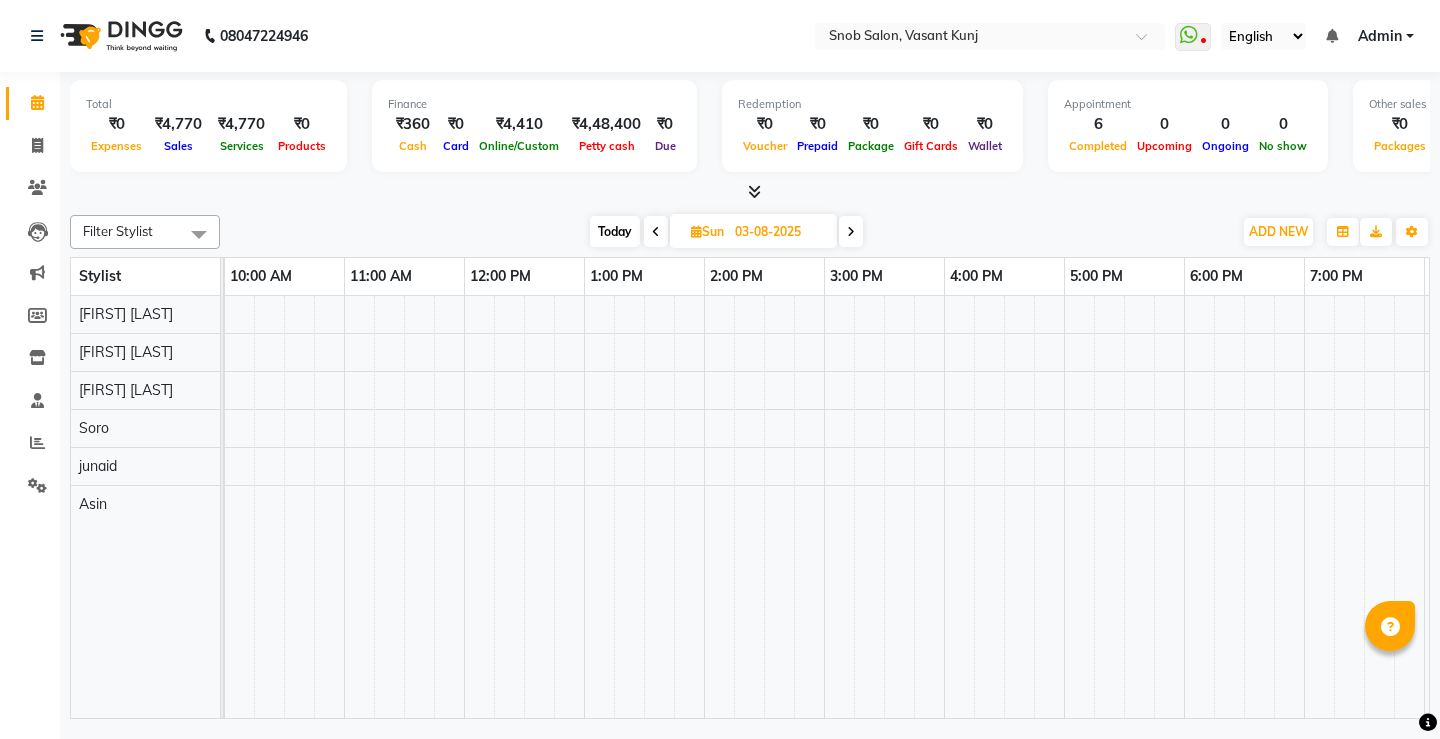 click at bounding box center (884, 507) 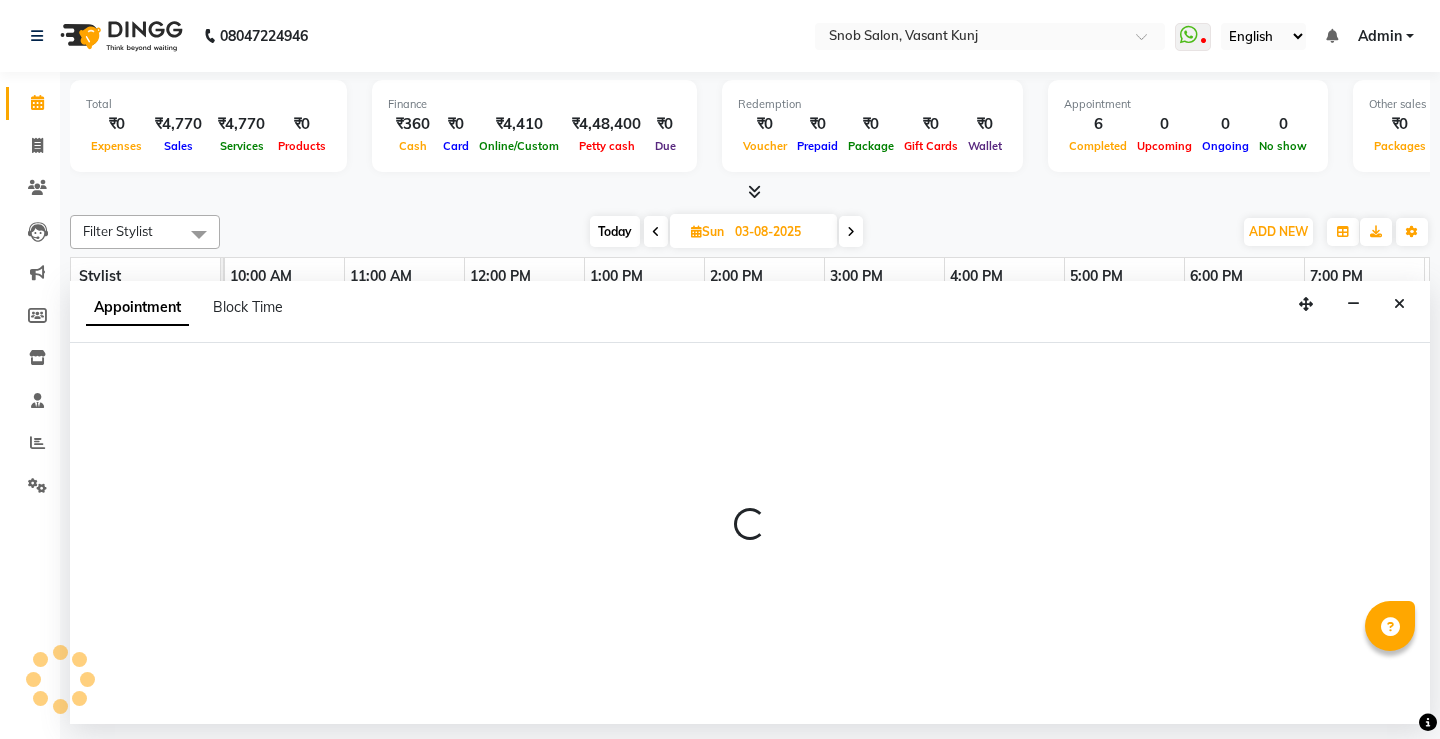 select on "78277" 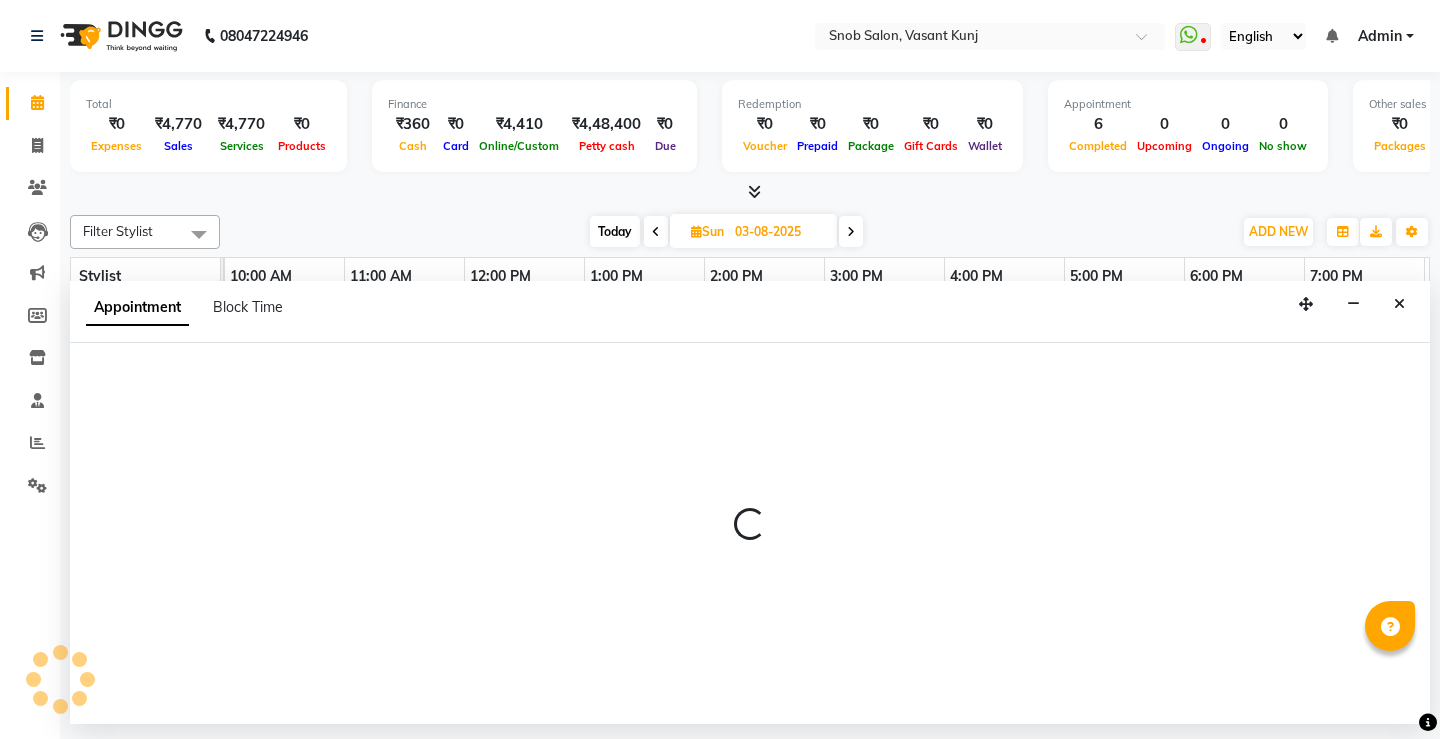 select on "tentative" 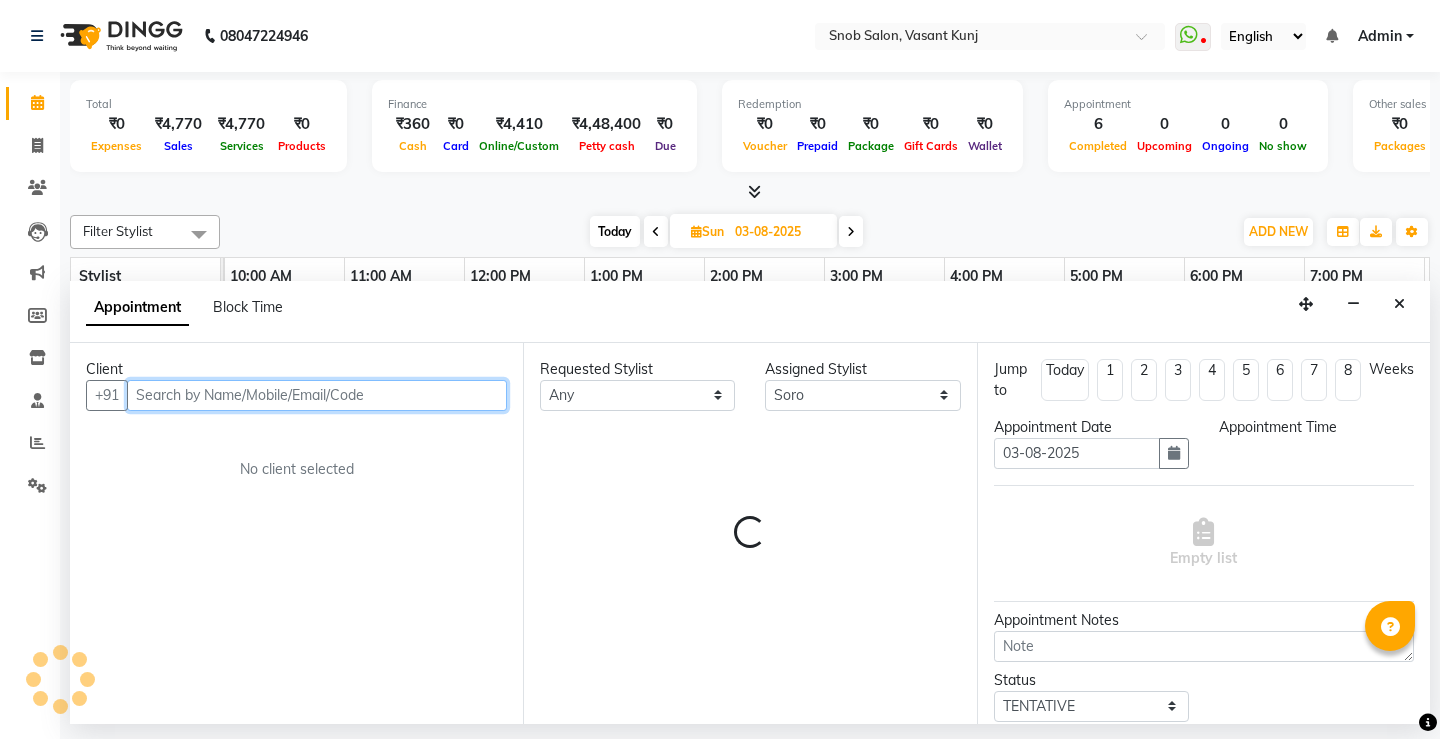 select on "690" 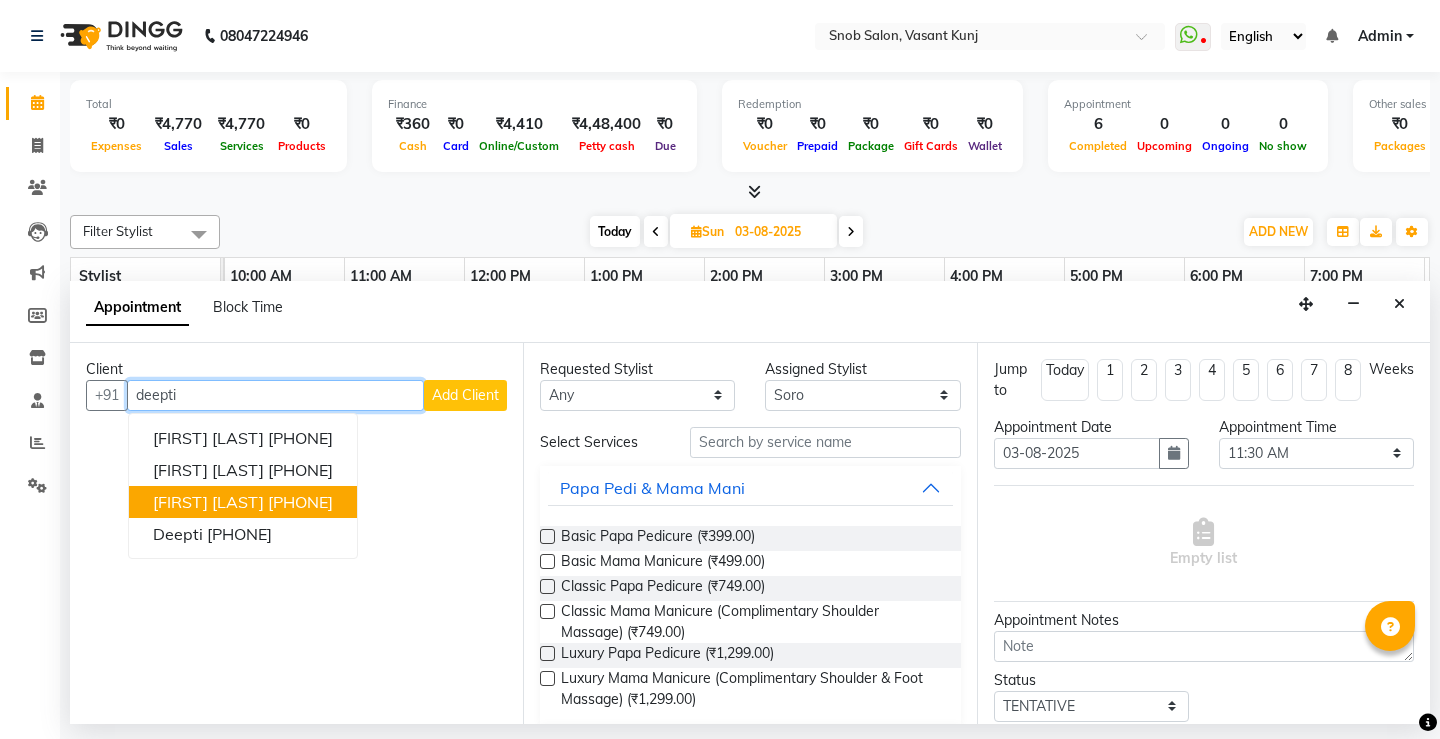 click on "[FIRST] [LAST]" at bounding box center [208, 502] 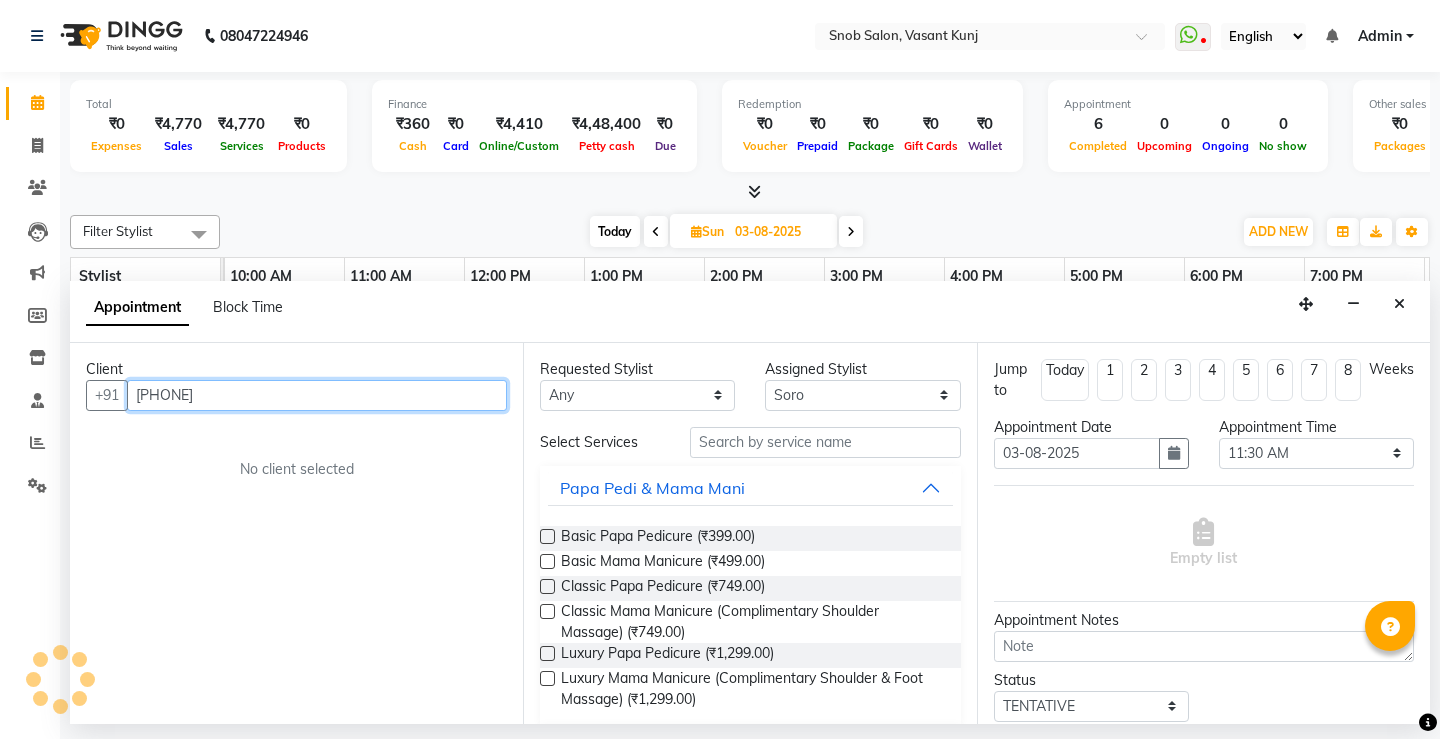 type on "[PHONE]" 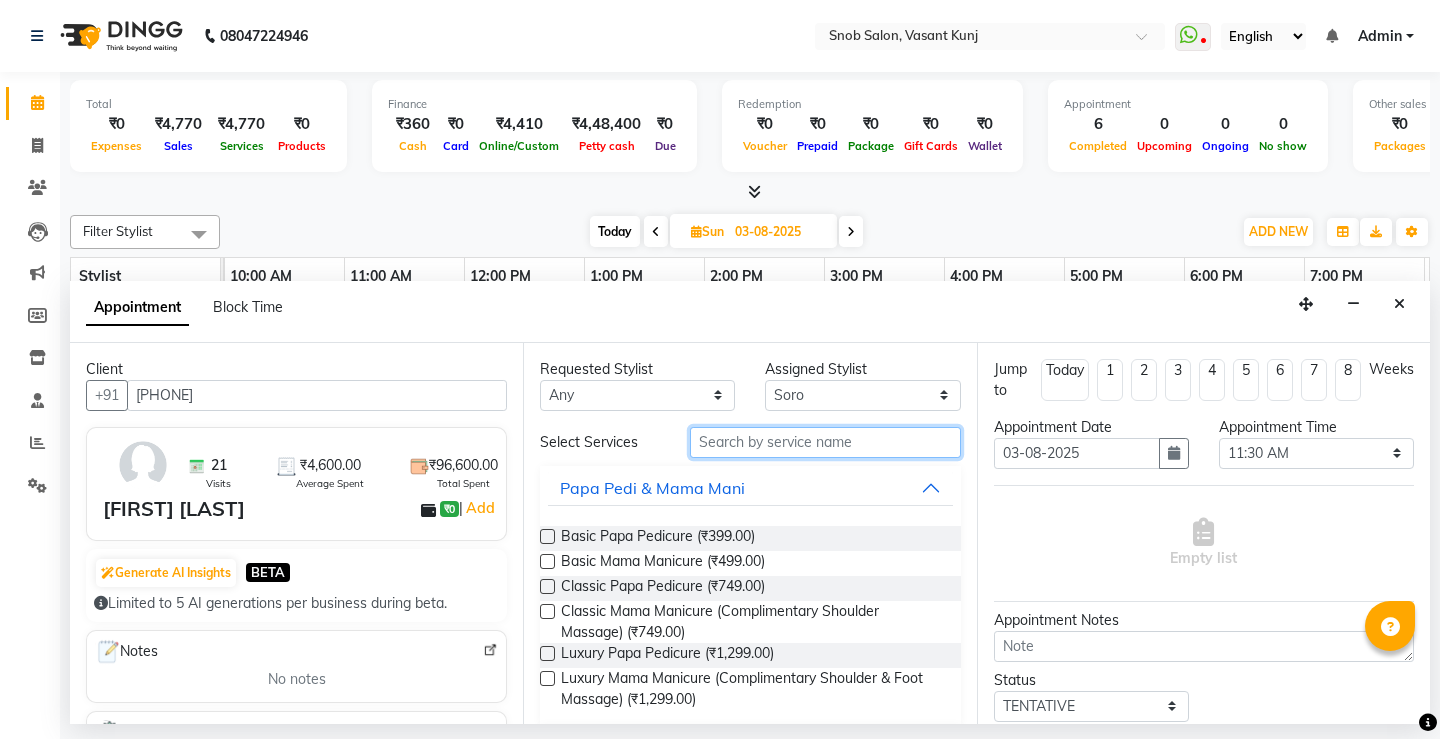 click at bounding box center [825, 442] 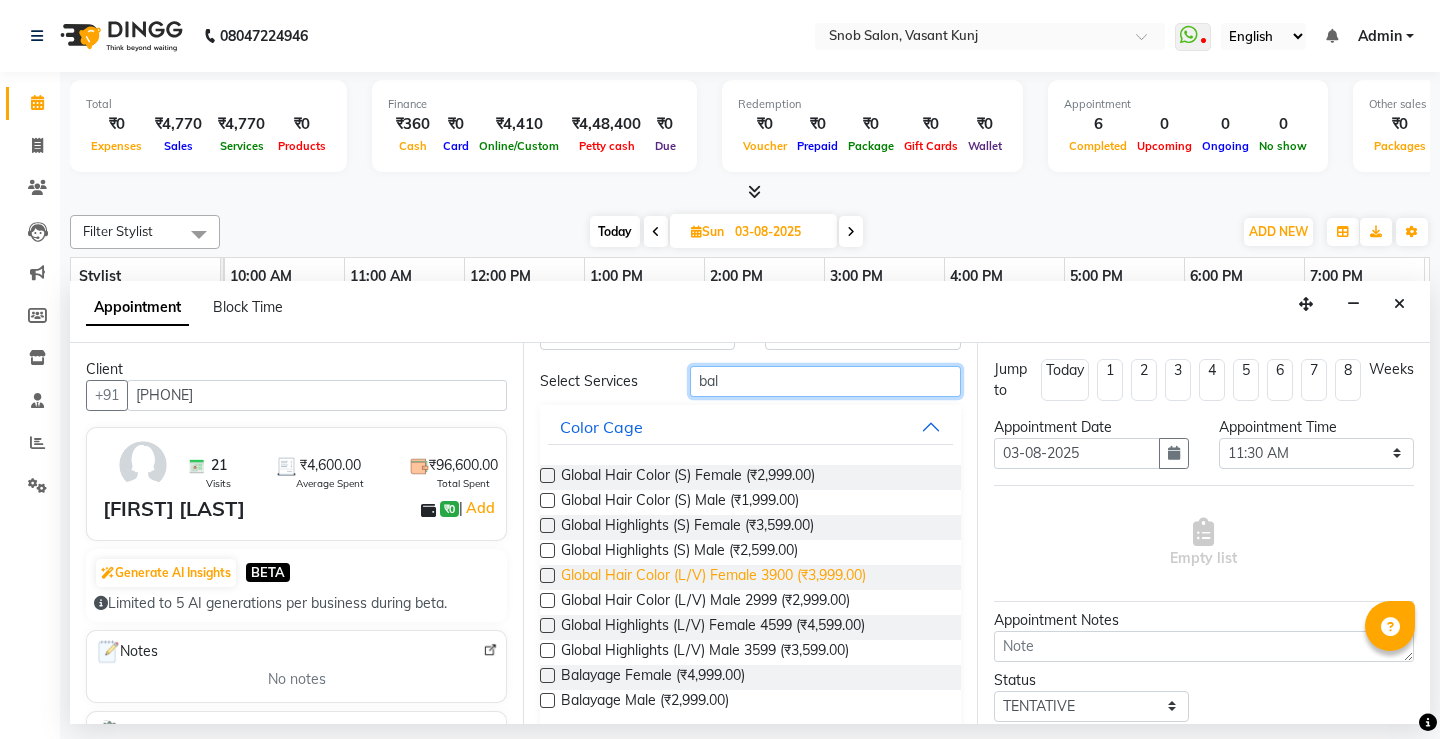 scroll, scrollTop: 128, scrollLeft: 0, axis: vertical 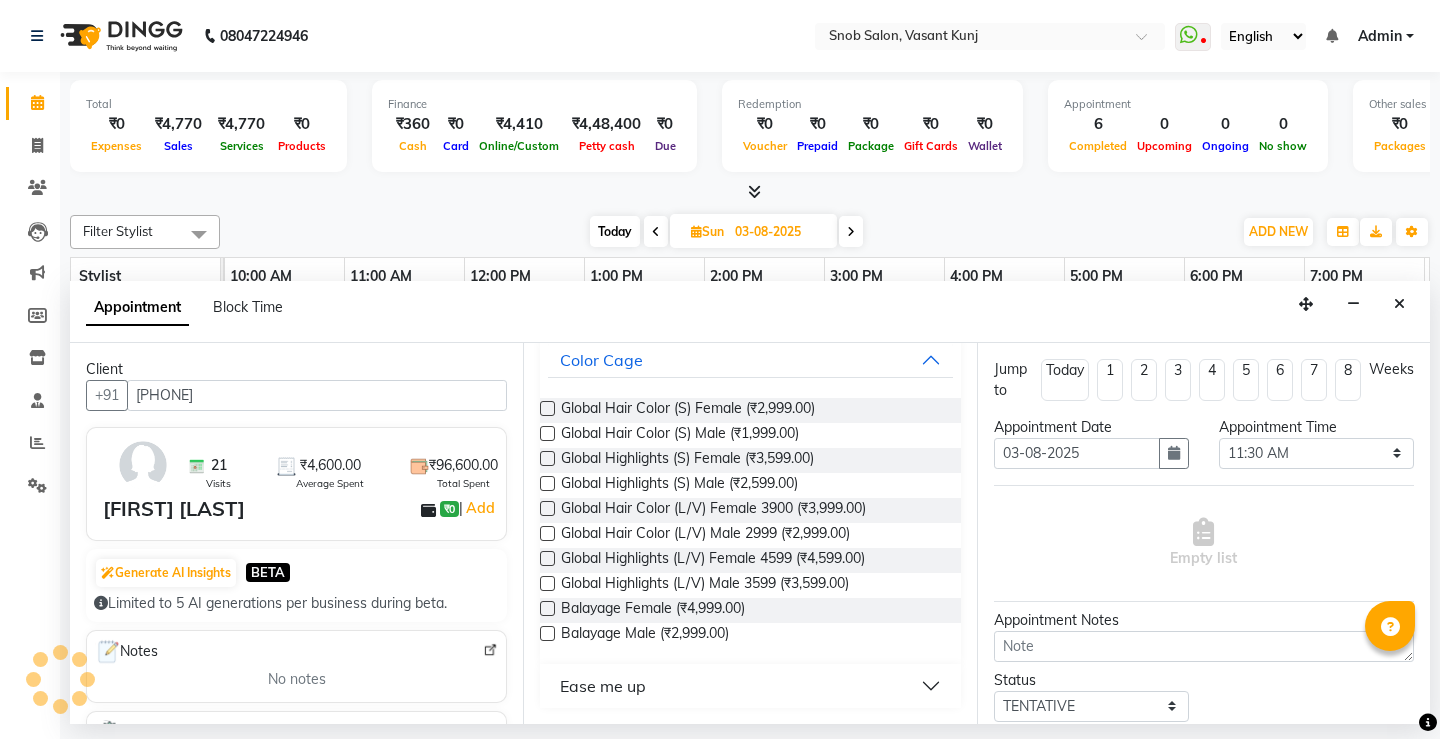 type on "bal" 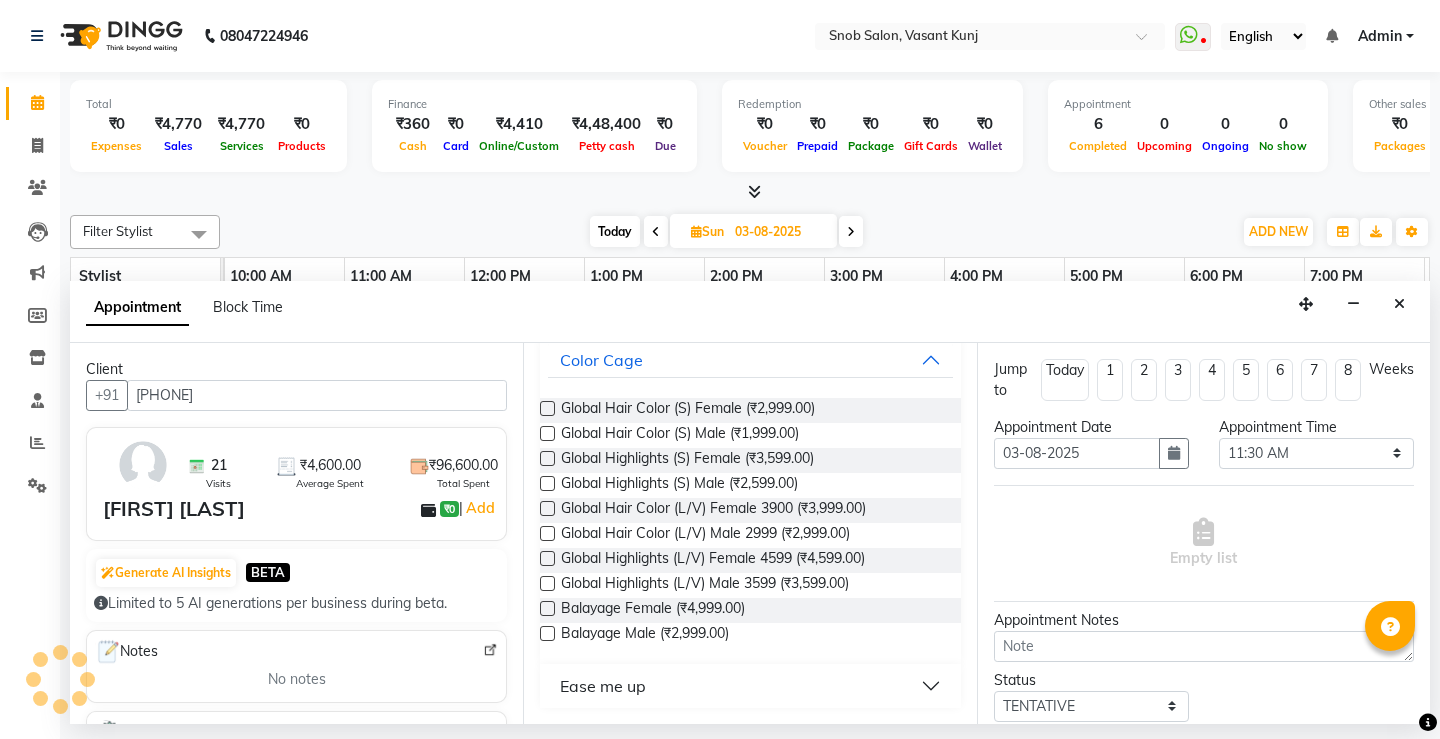 click at bounding box center [547, 608] 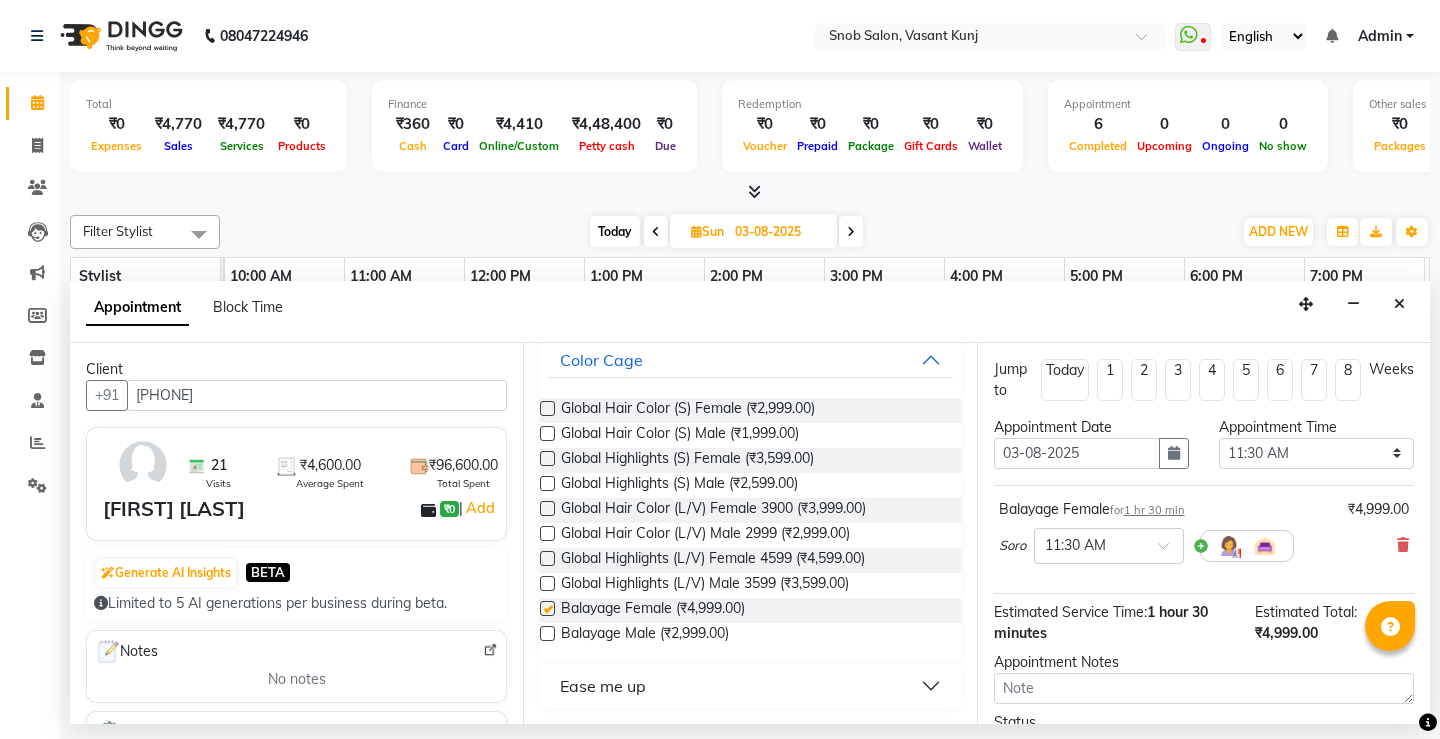 checkbox on "false" 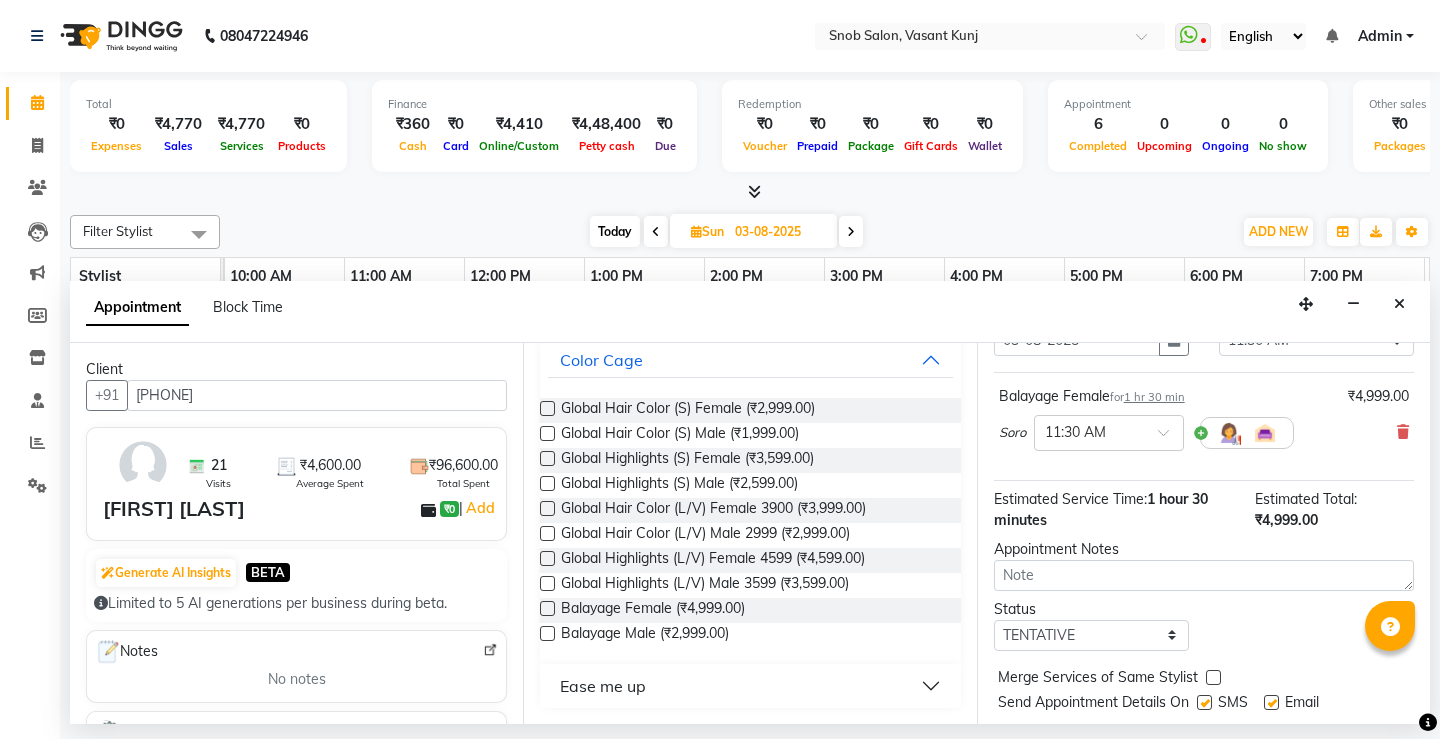 scroll, scrollTop: 166, scrollLeft: 0, axis: vertical 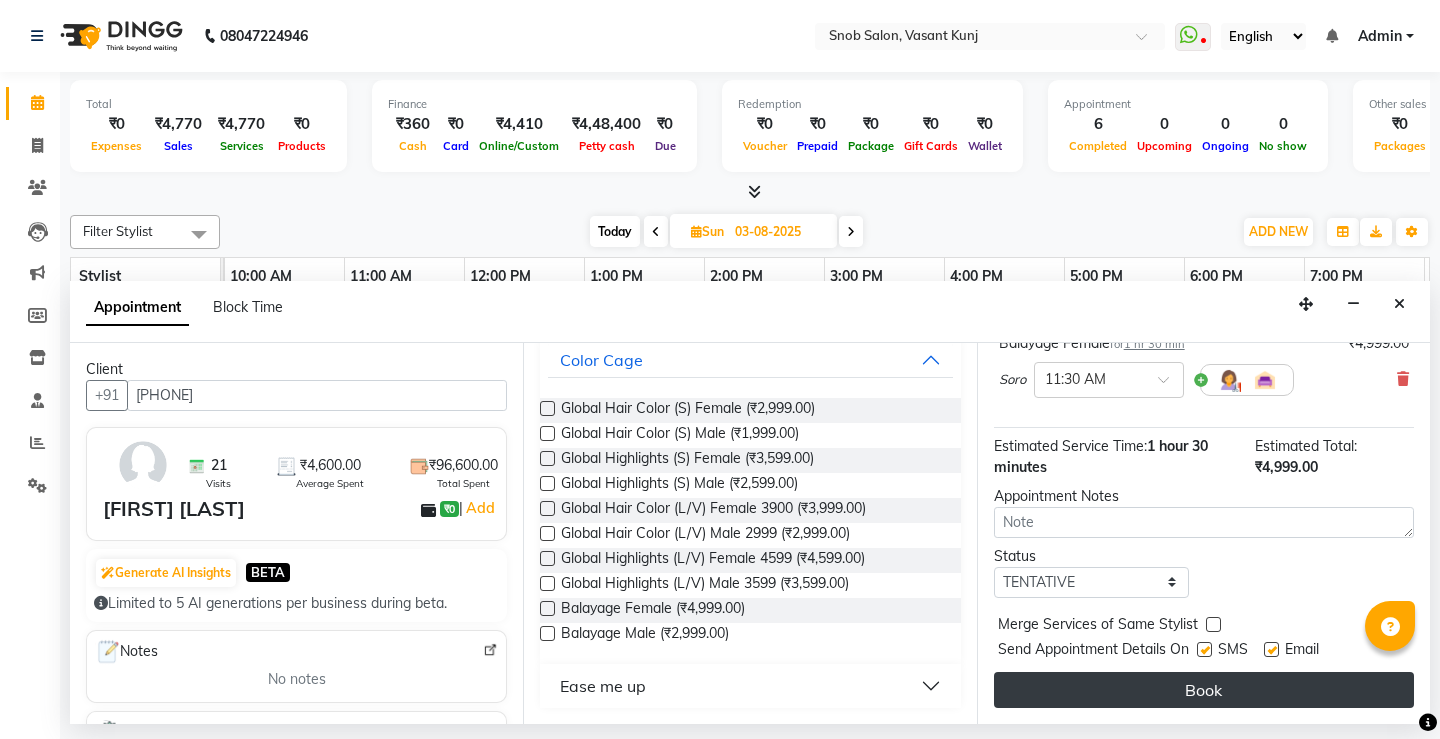 click on "Book" at bounding box center (1204, 690) 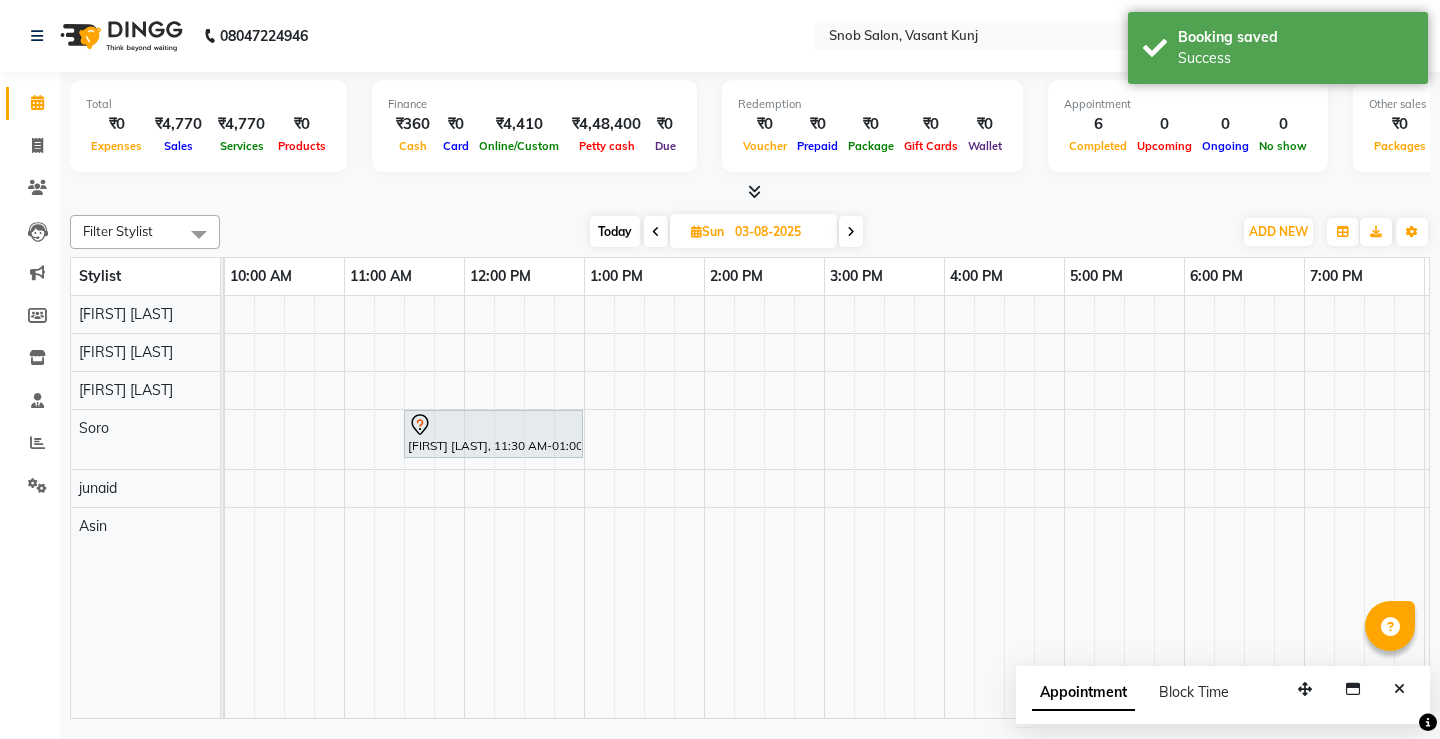 click on "Today" at bounding box center [615, 231] 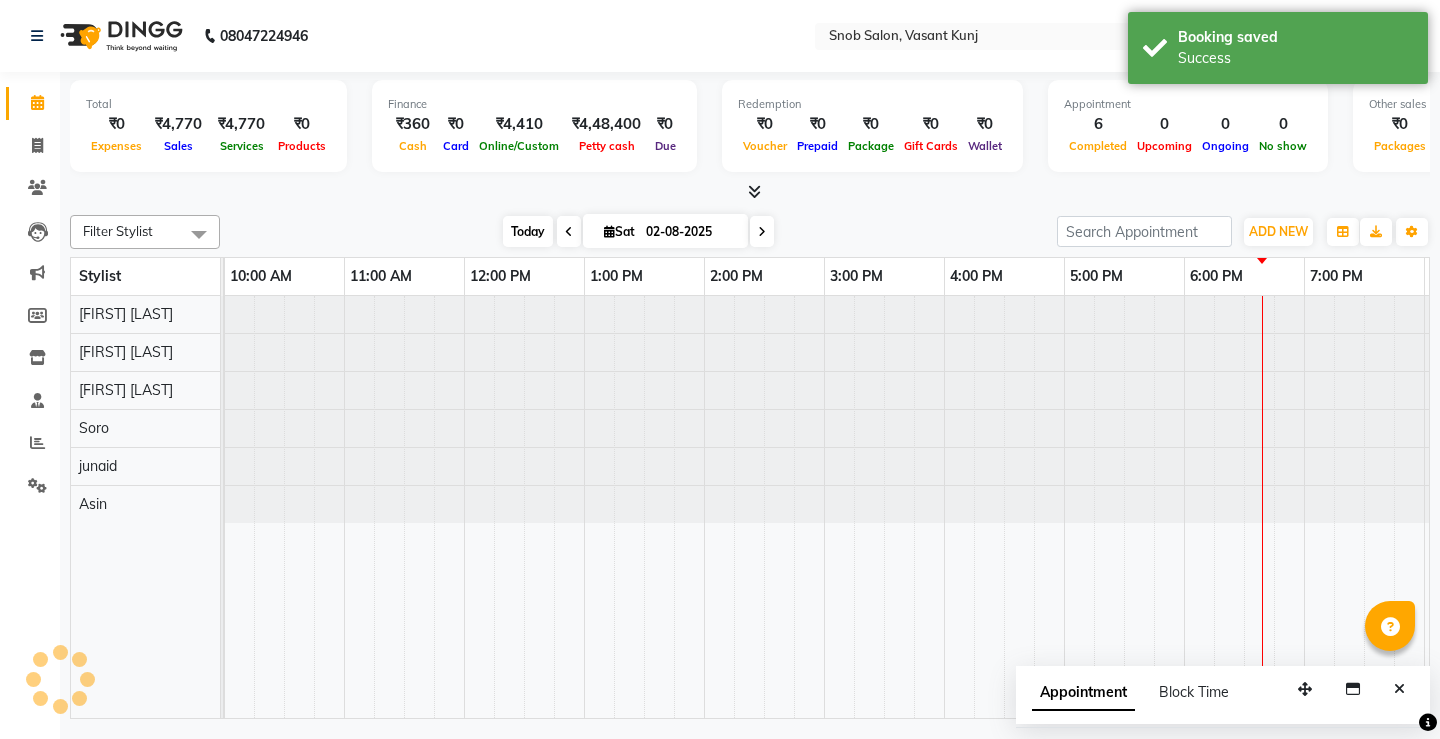 scroll, scrollTop: 0, scrollLeft: 355, axis: horizontal 